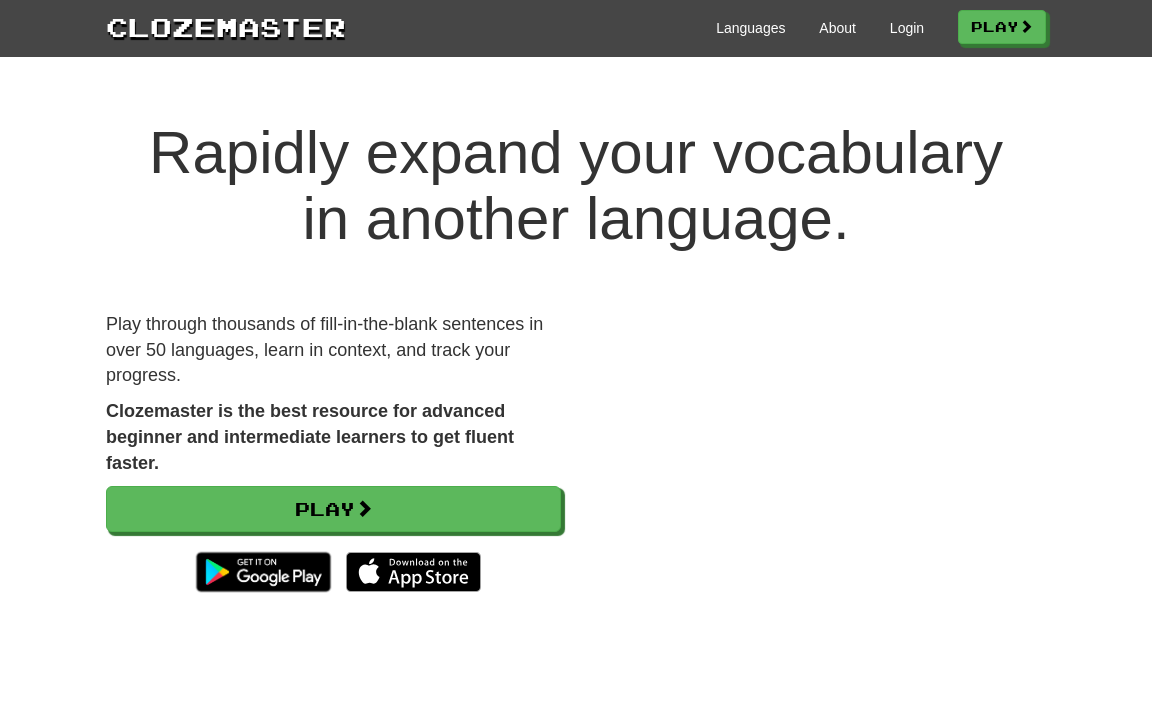 scroll, scrollTop: 0, scrollLeft: 0, axis: both 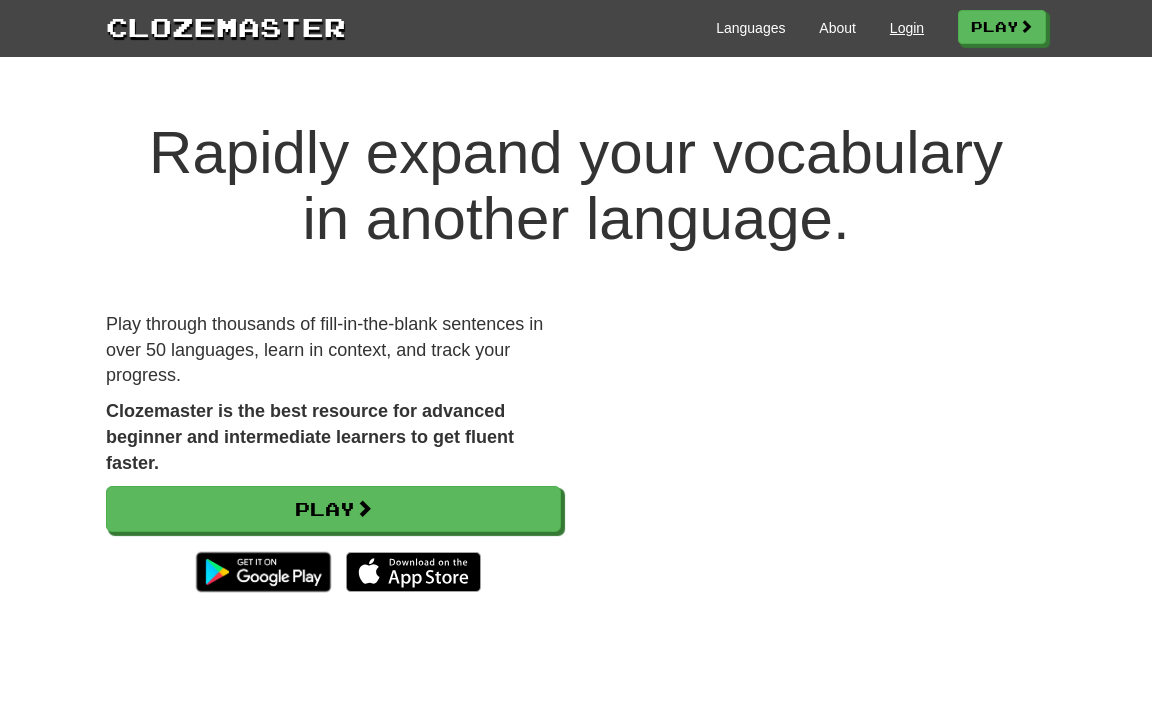 click on "Login" at bounding box center (907, 28) 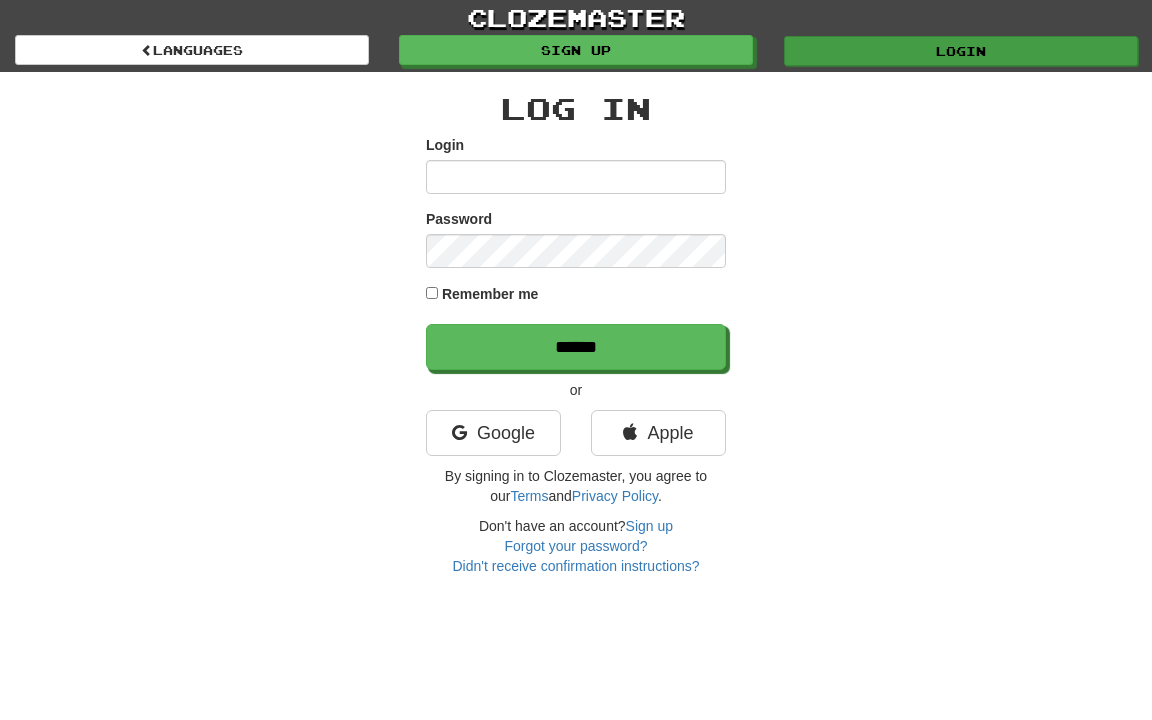 scroll, scrollTop: 0, scrollLeft: 0, axis: both 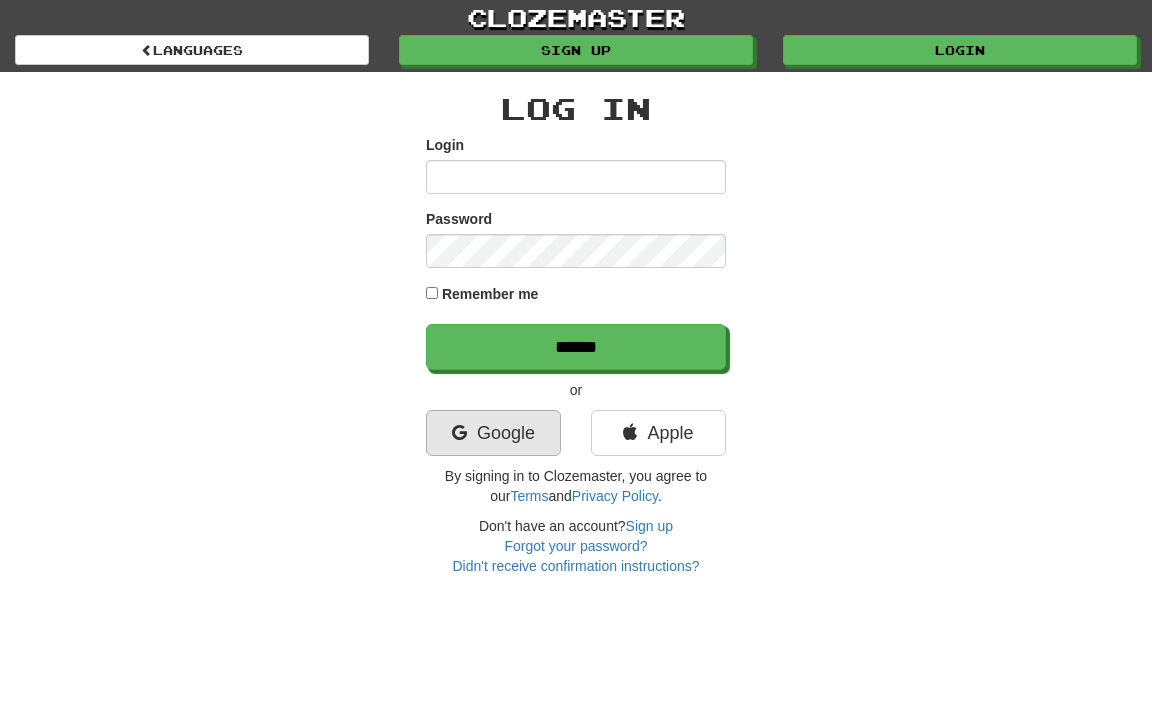 click on "Google" at bounding box center [493, 433] 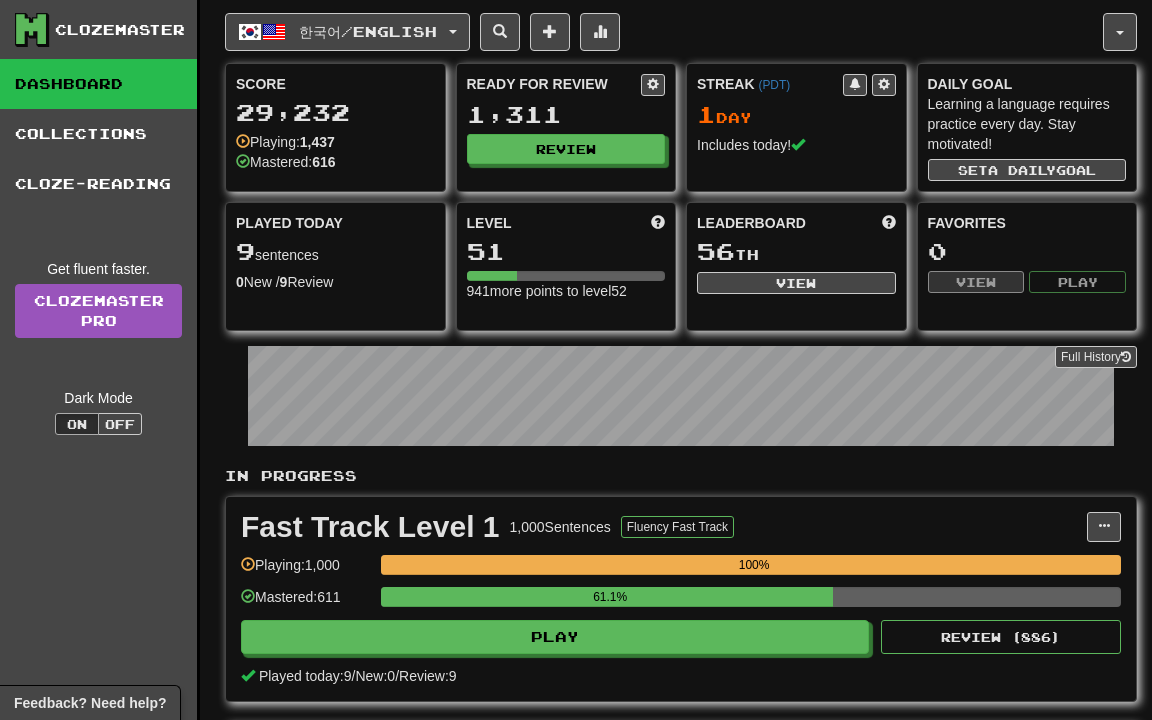 scroll, scrollTop: 0, scrollLeft: 0, axis: both 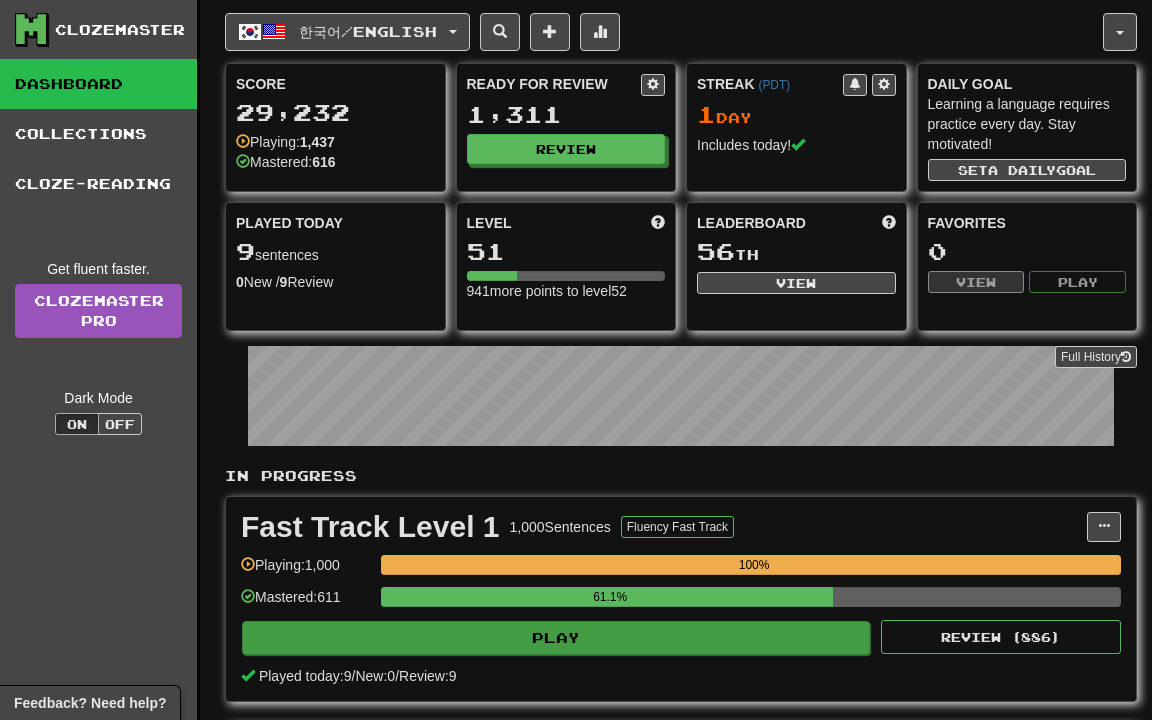 click on "Play" at bounding box center (556, 638) 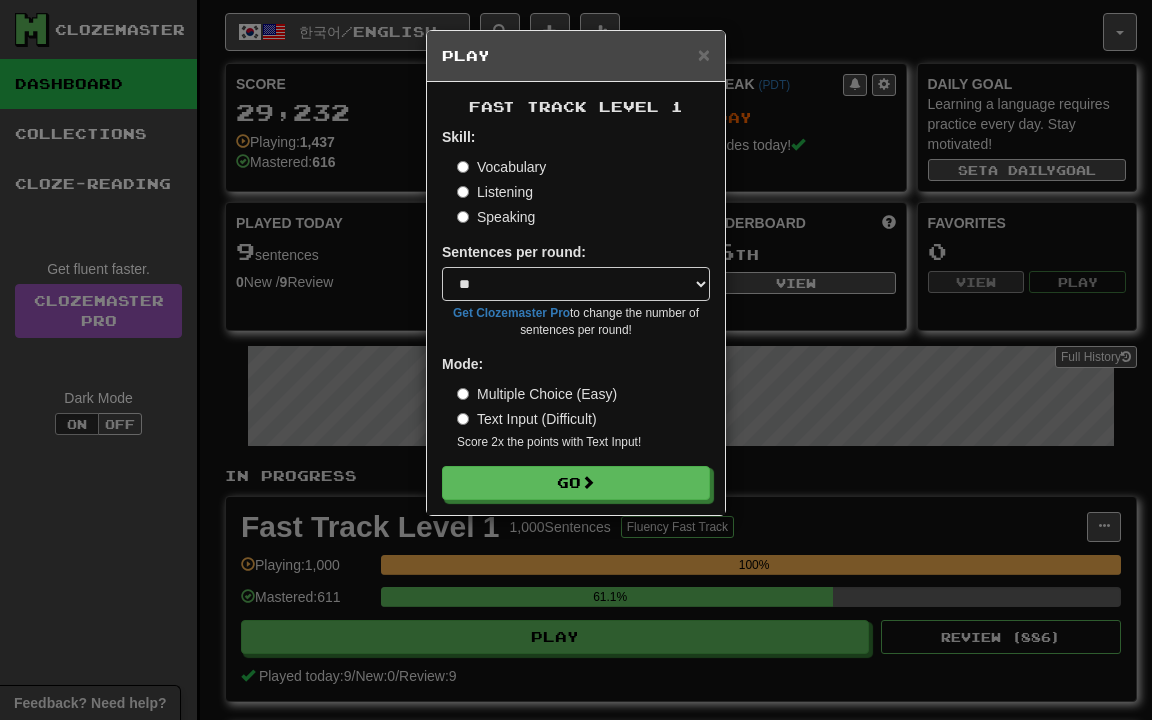 click on "Listening" at bounding box center (501, 167) 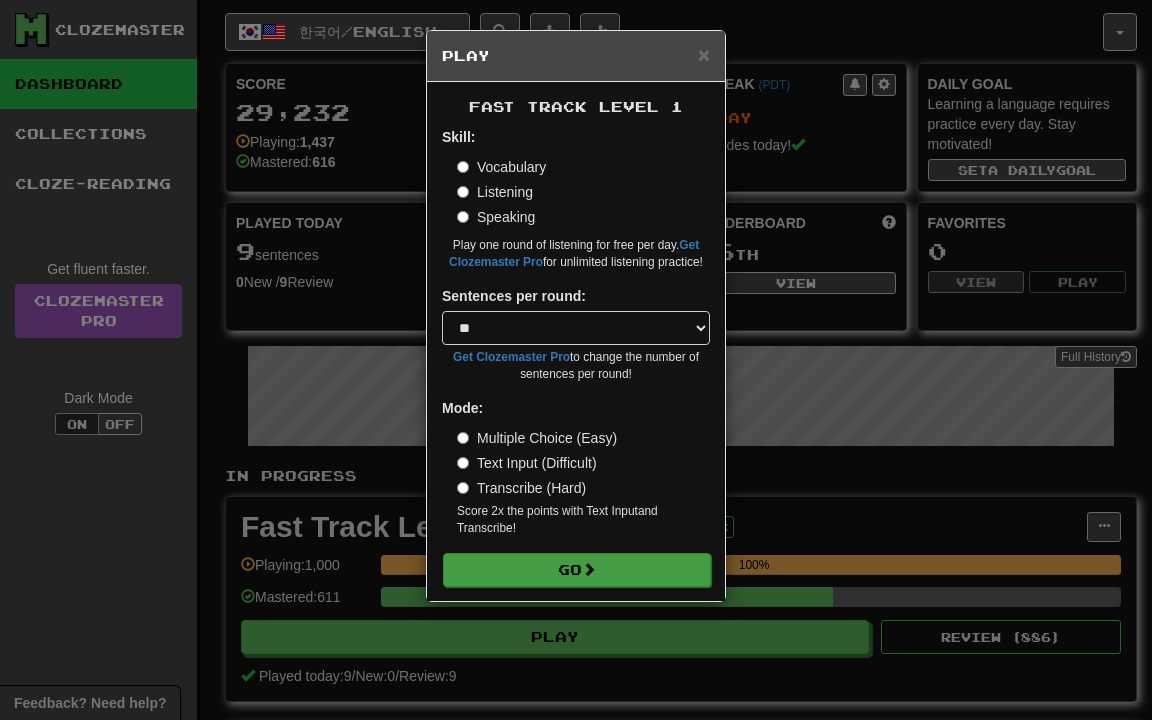 click on "Go" at bounding box center [577, 570] 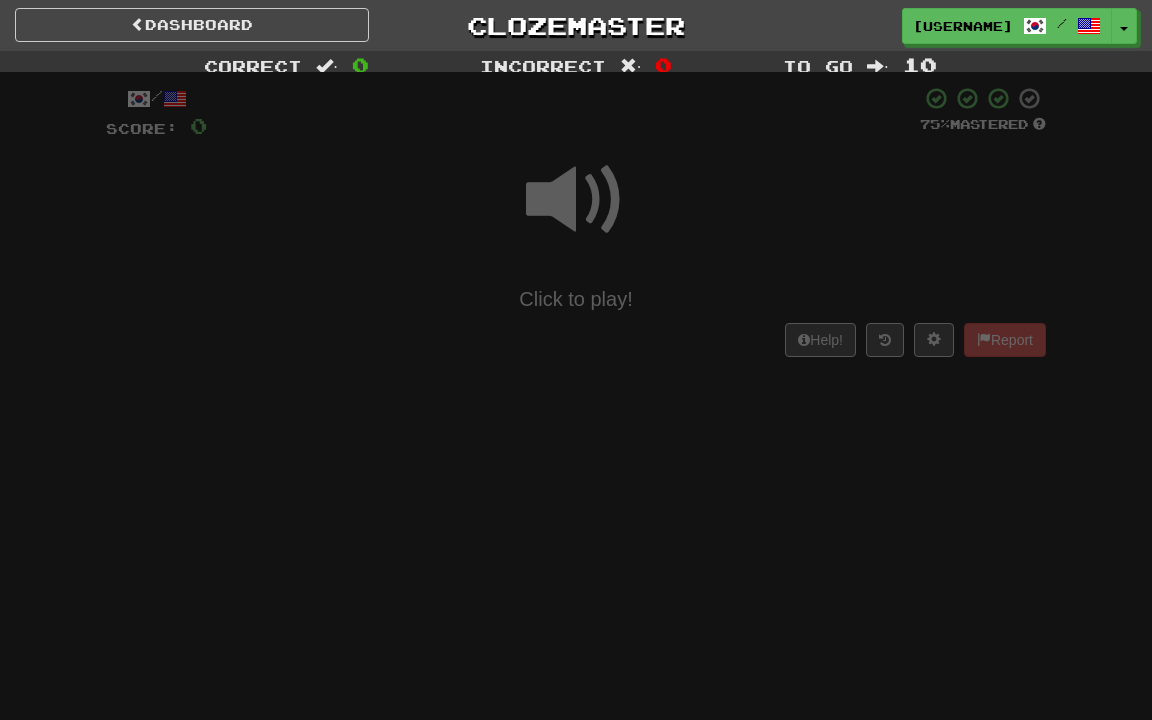 scroll, scrollTop: 0, scrollLeft: 0, axis: both 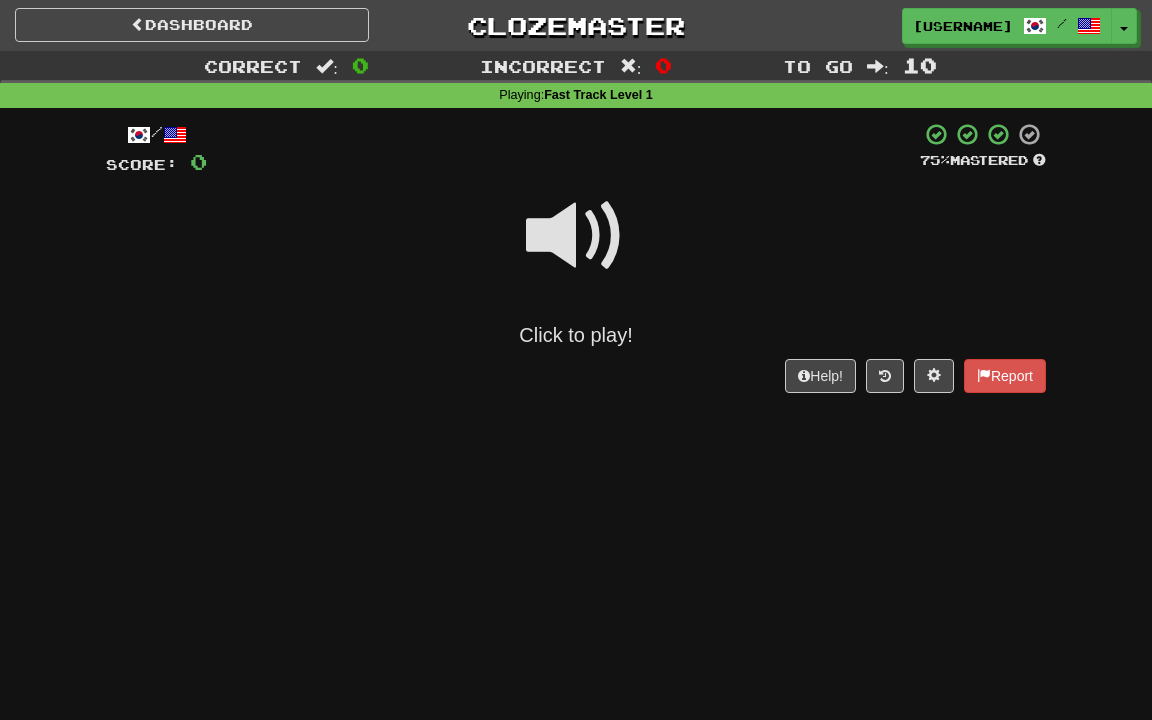 click at bounding box center (576, 236) 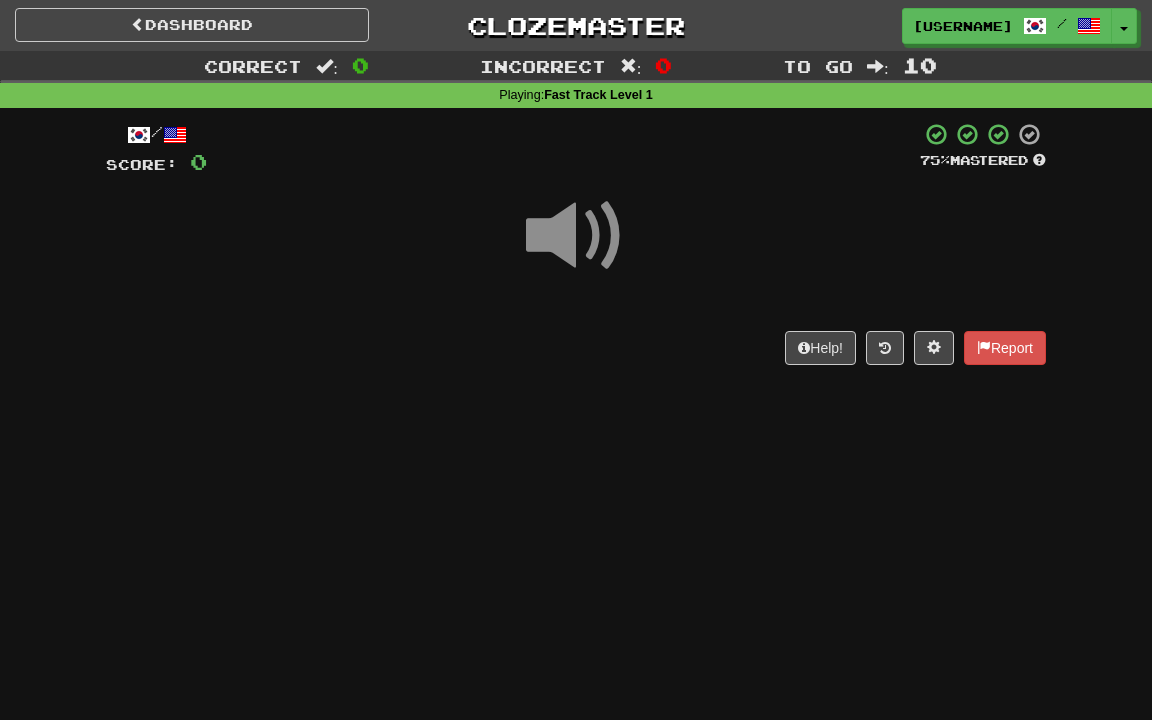 click at bounding box center (576, 236) 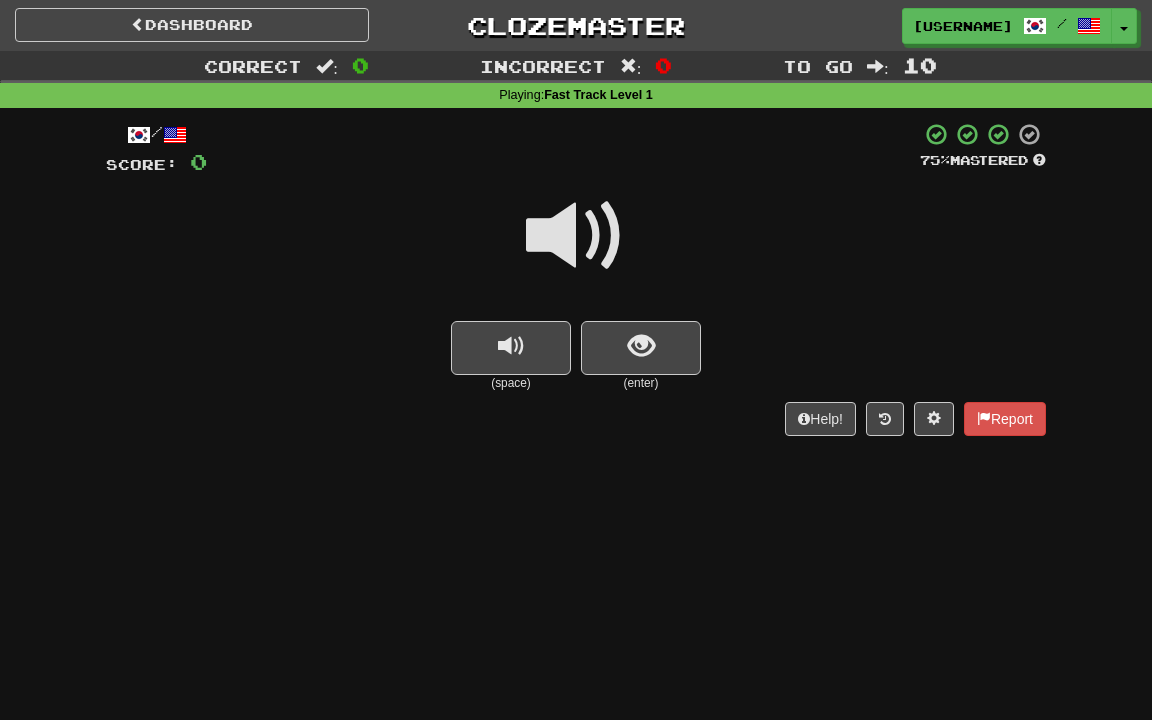 click at bounding box center [576, 236] 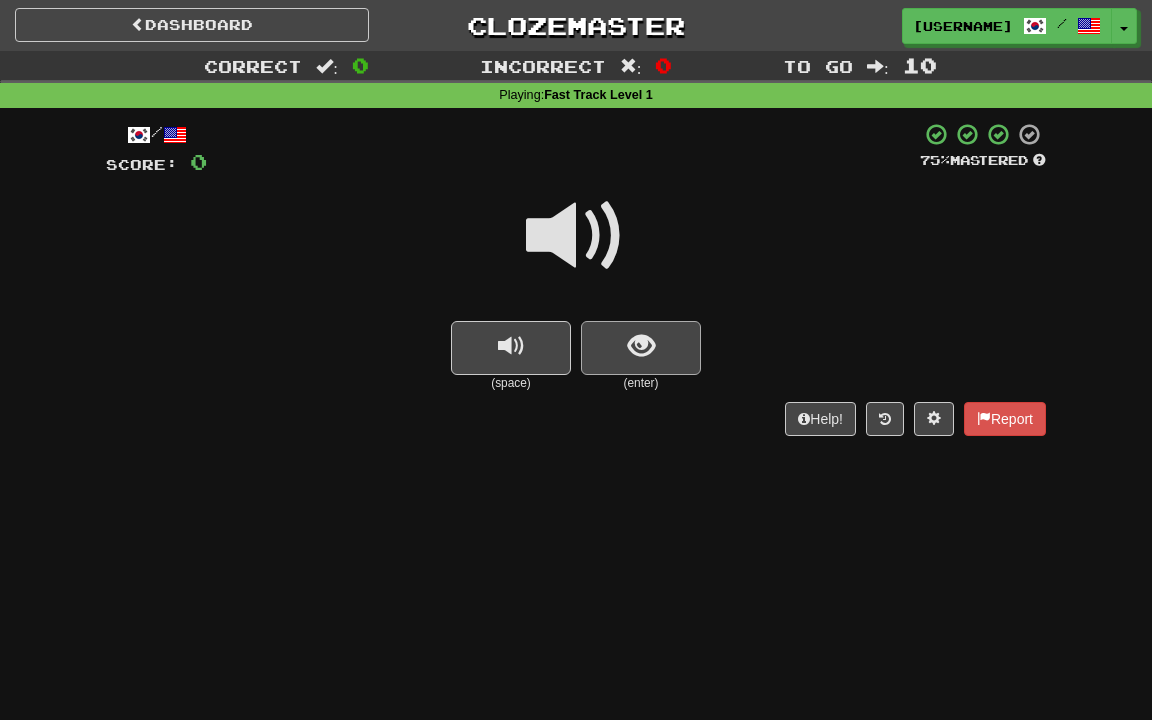click at bounding box center [641, 346] 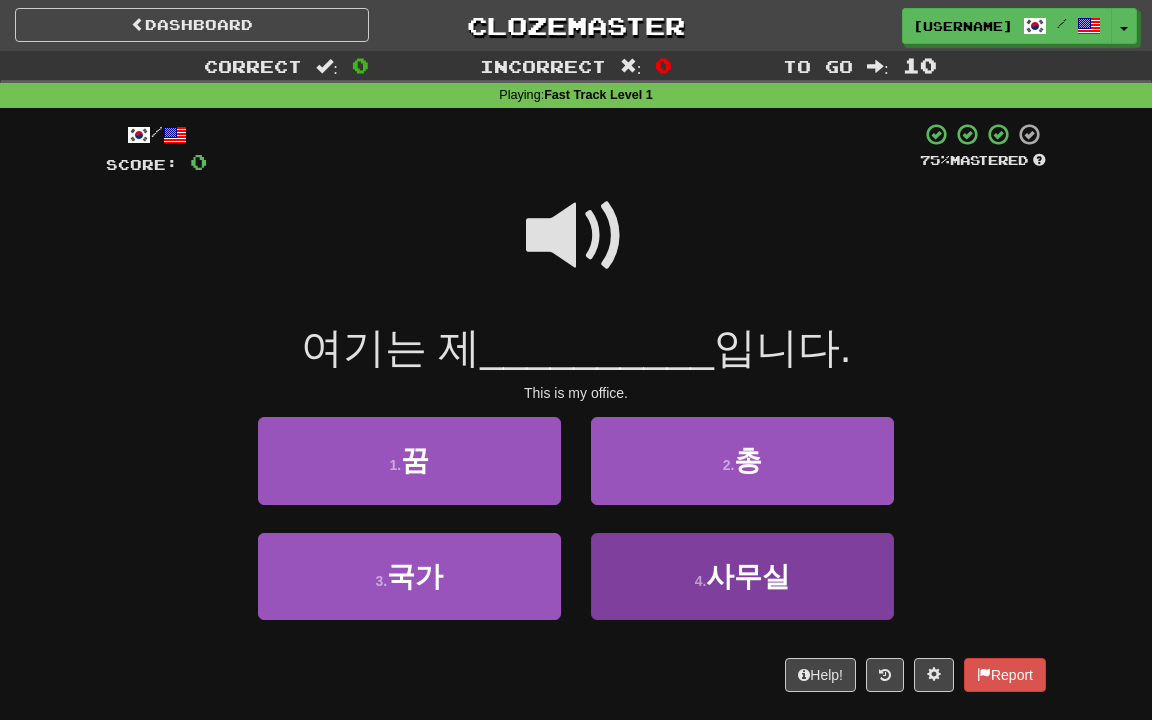 click on "4 ." at bounding box center [395, 465] 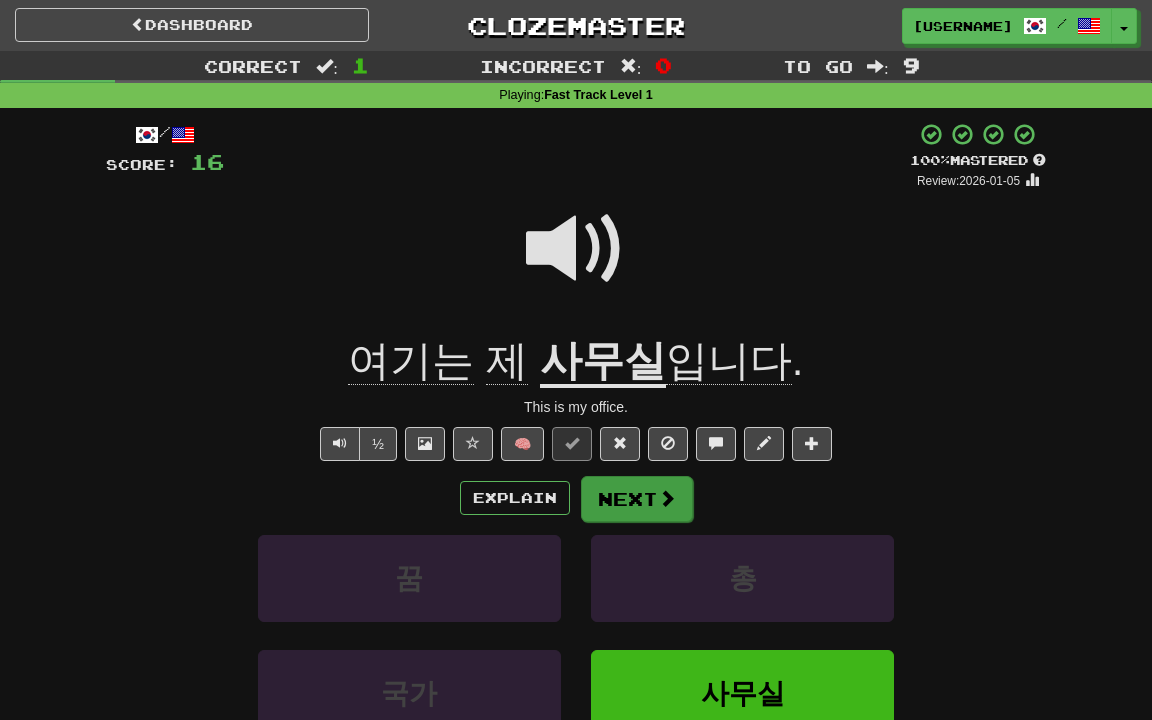 click at bounding box center (667, 498) 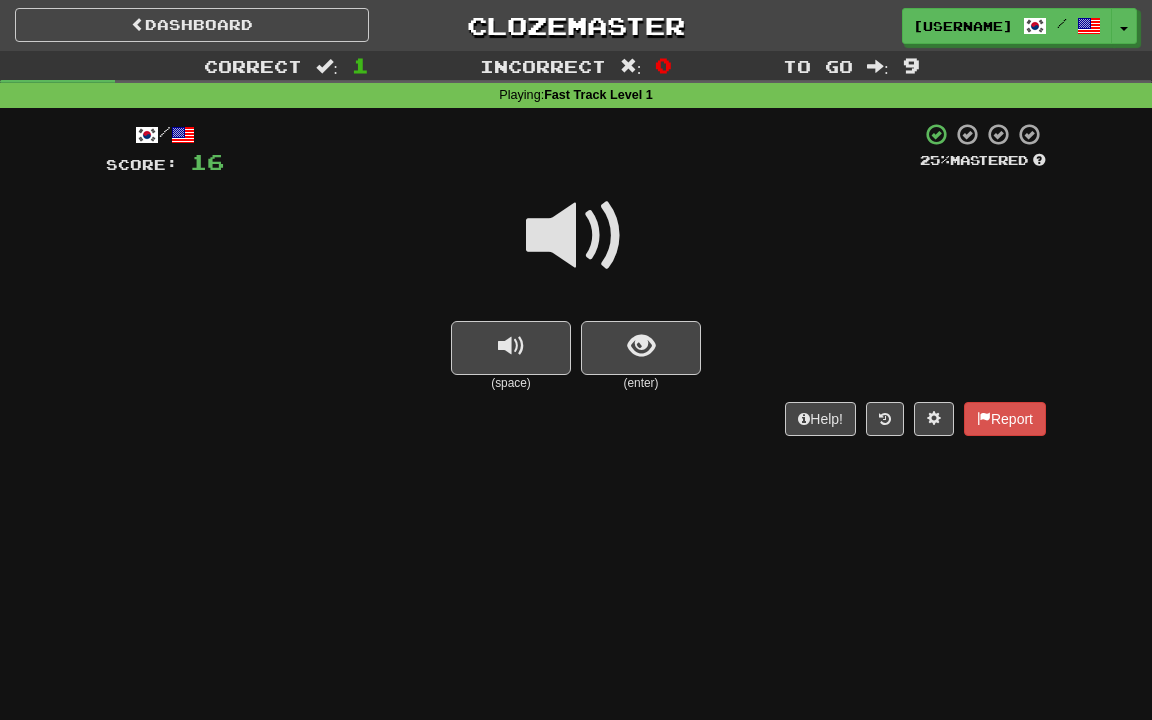 click at bounding box center (576, 236) 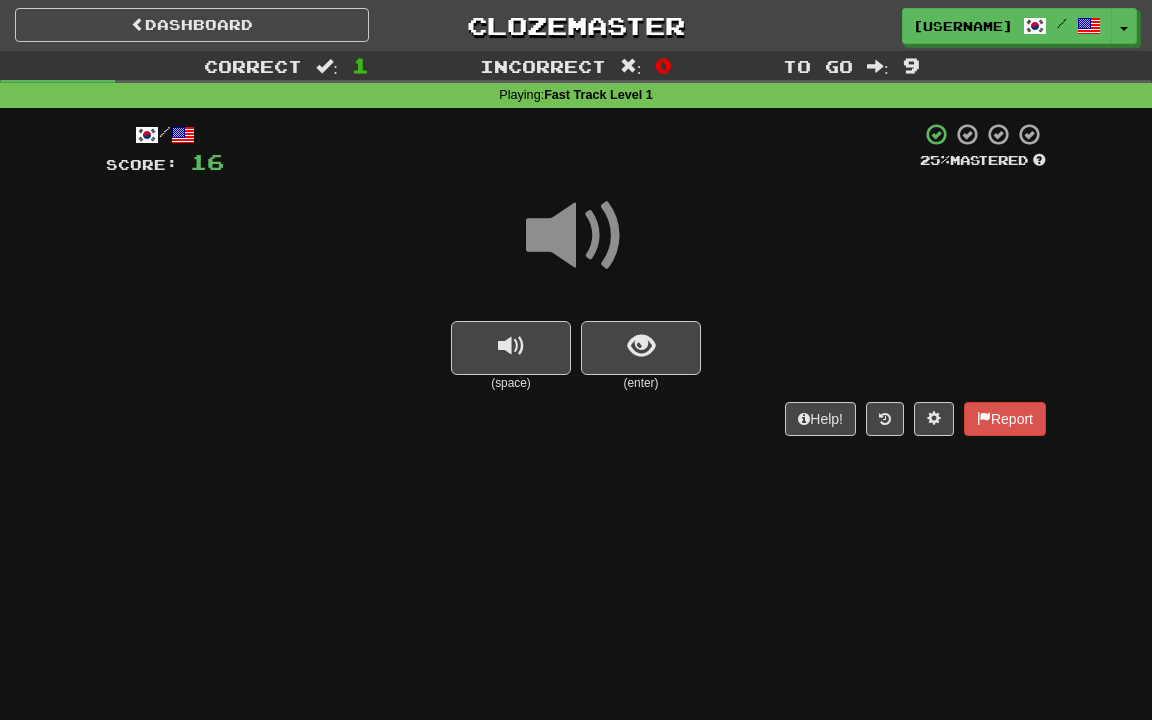 click at bounding box center (576, 236) 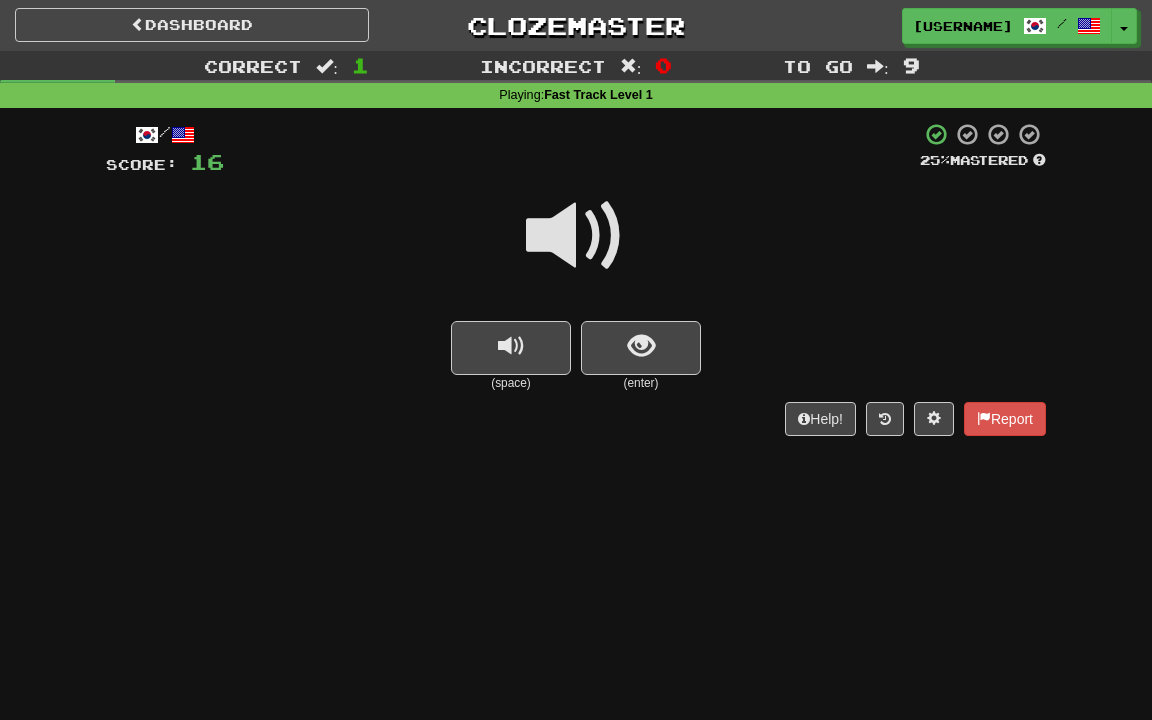 click at bounding box center [576, 236] 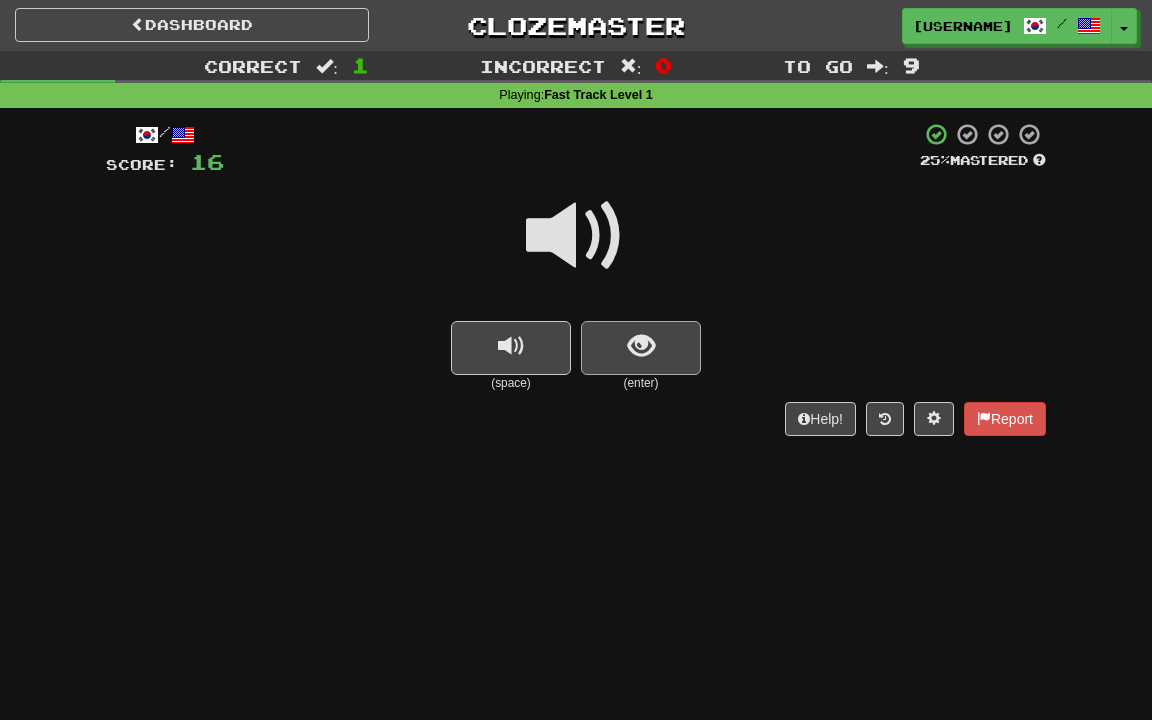 click at bounding box center (641, 348) 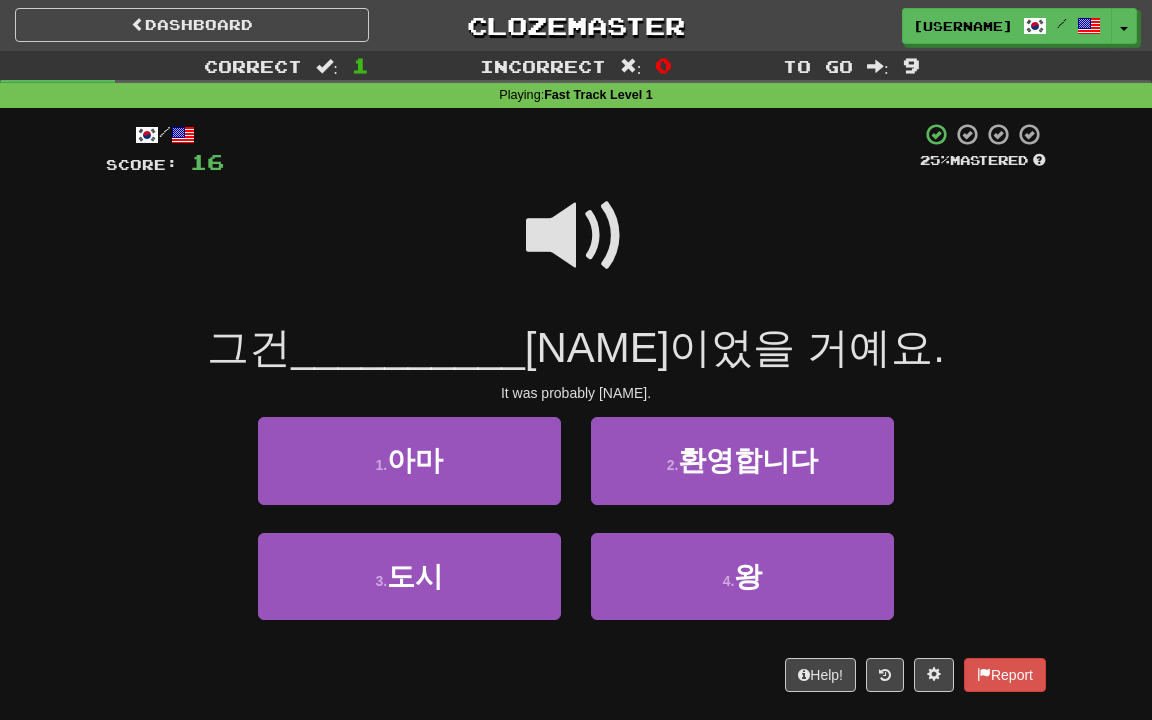 click at bounding box center [576, 236] 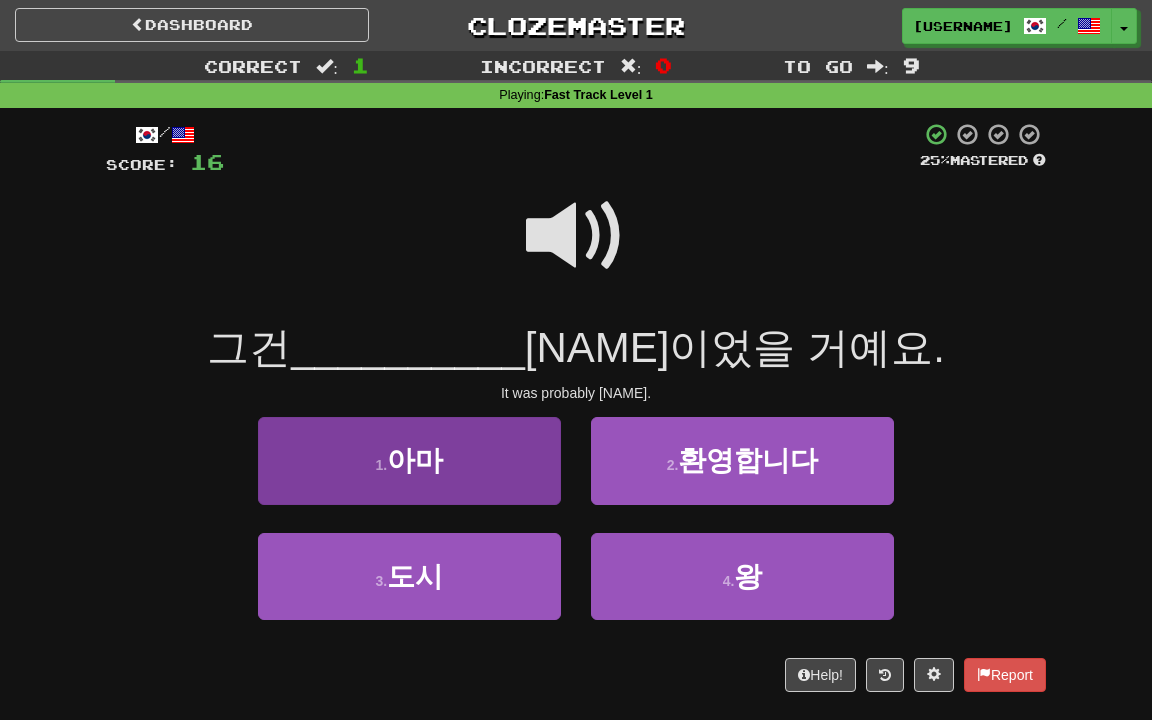 click on "1 .  아마" at bounding box center (409, 460) 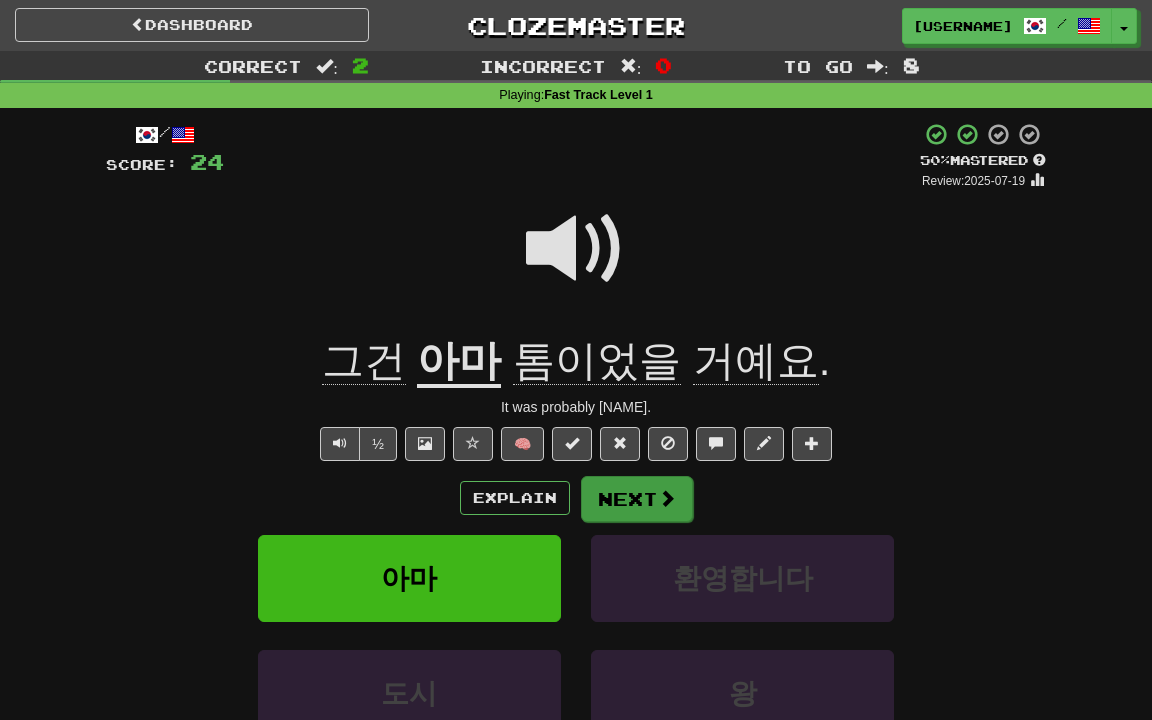 click at bounding box center [667, 498] 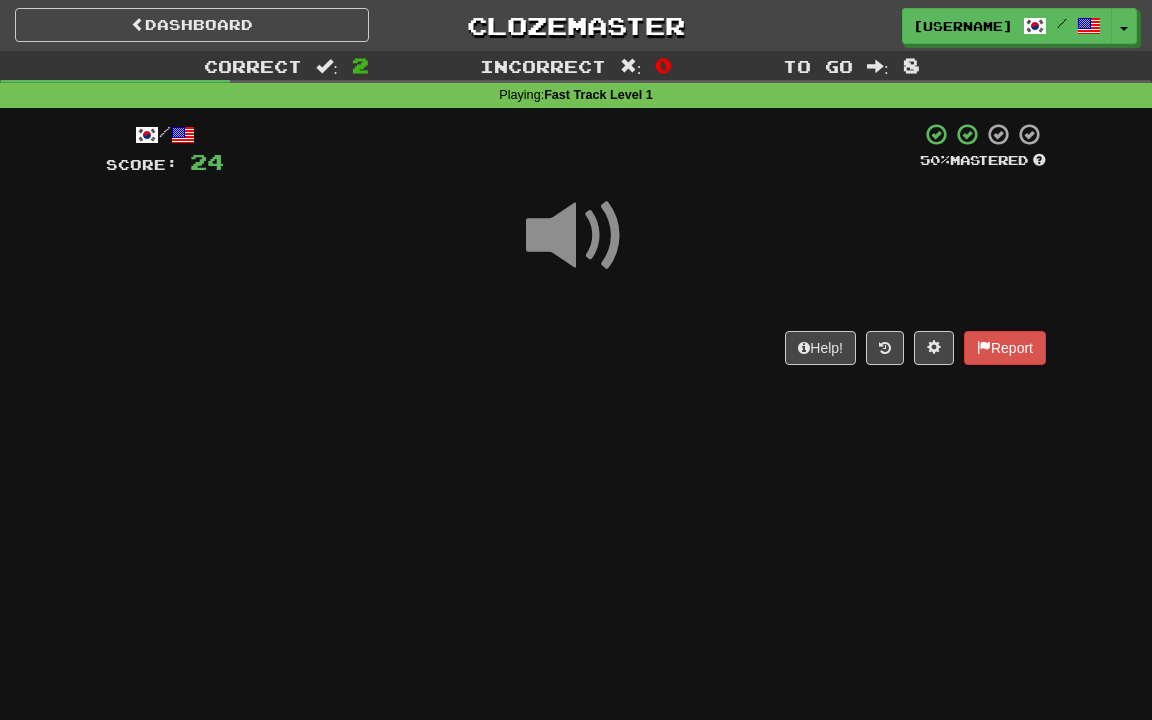 click at bounding box center [576, 236] 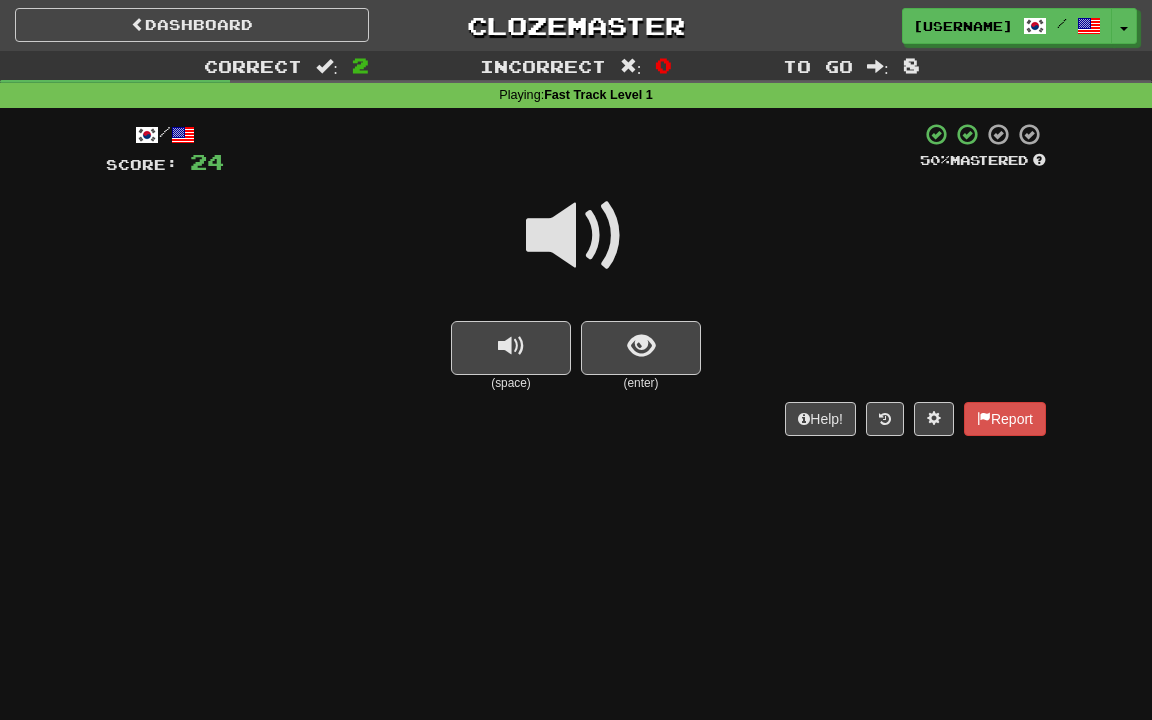 click at bounding box center [576, 236] 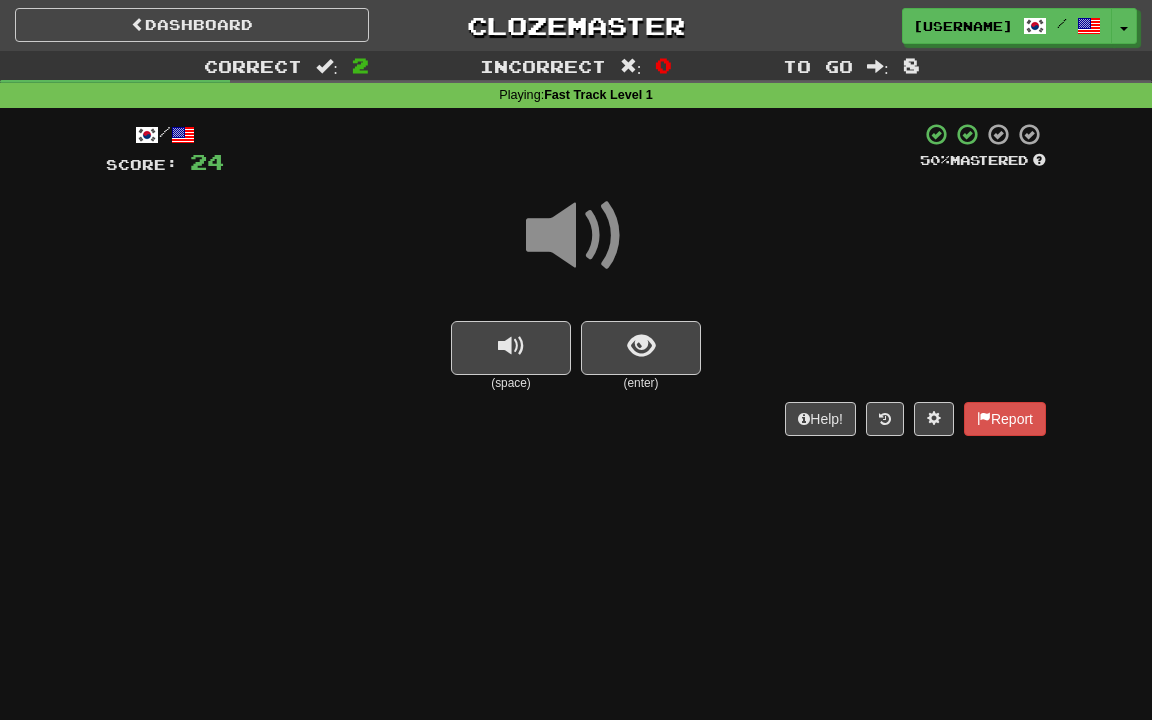 click at bounding box center (576, 236) 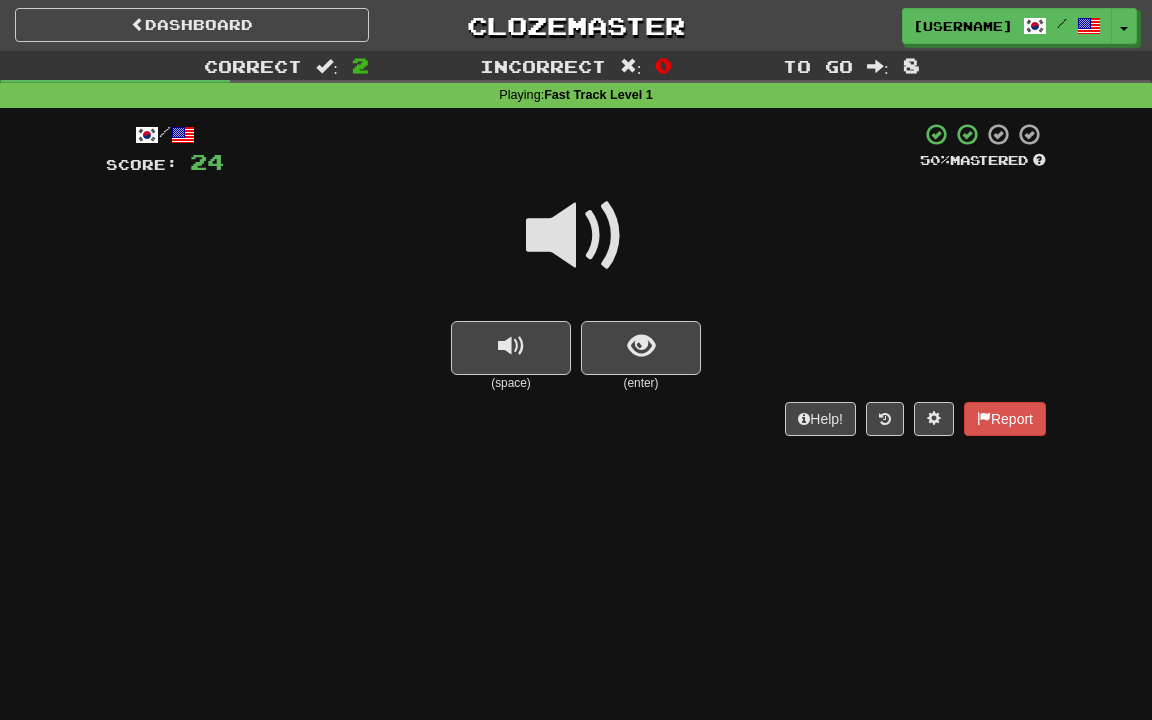 click at bounding box center (576, 236) 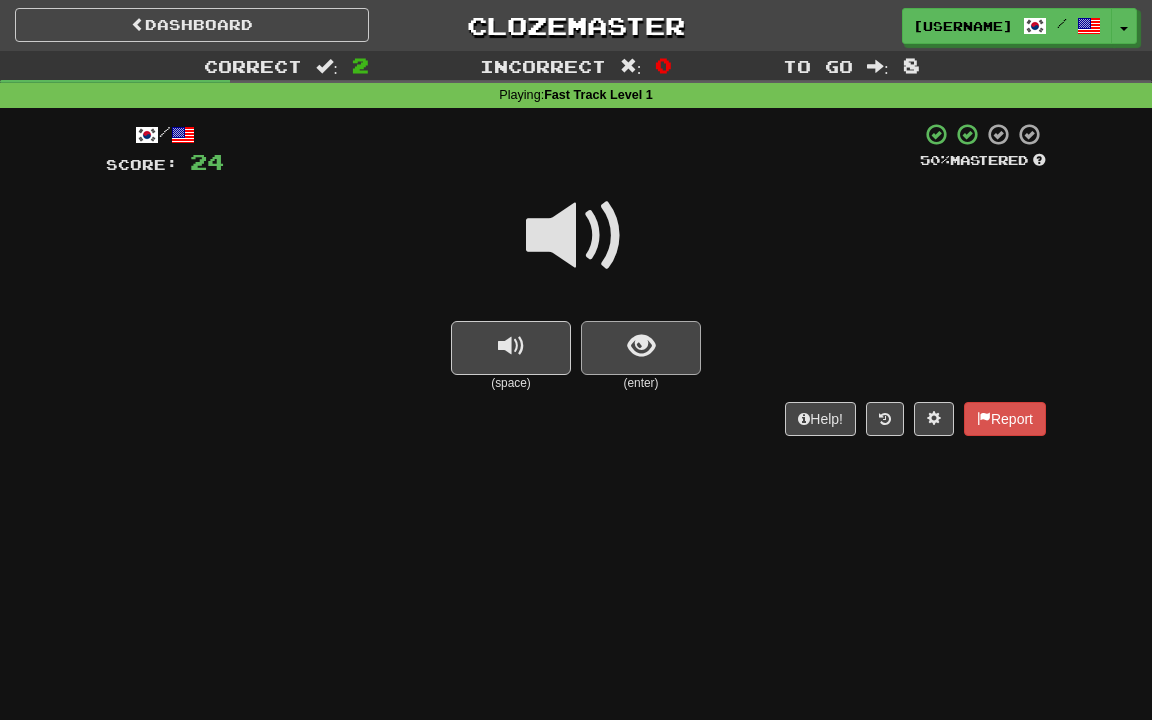 click at bounding box center (641, 346) 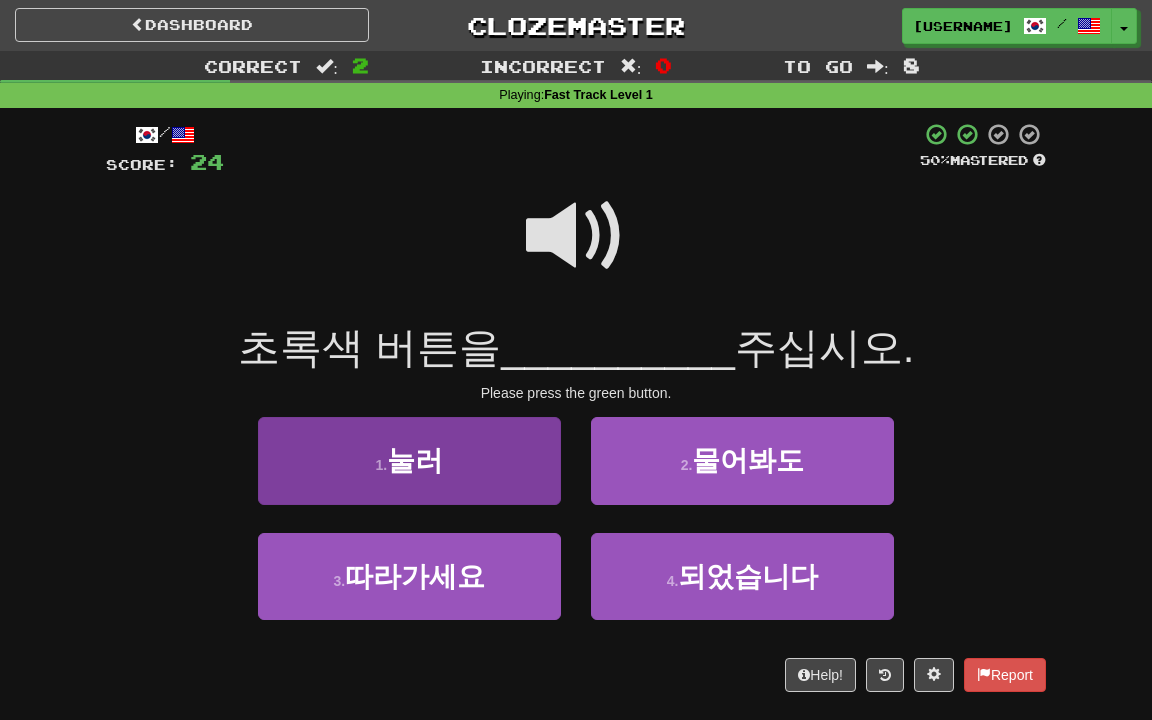 click on "1 .  눌러" at bounding box center (409, 460) 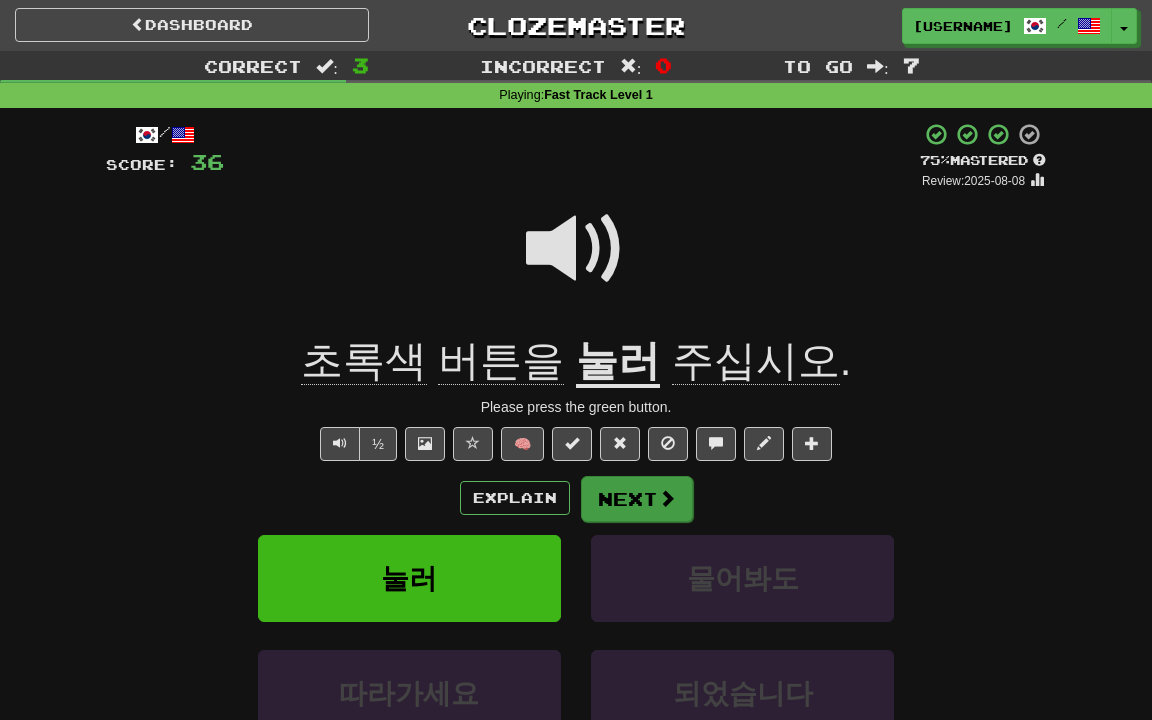 click on "Next" at bounding box center (637, 499) 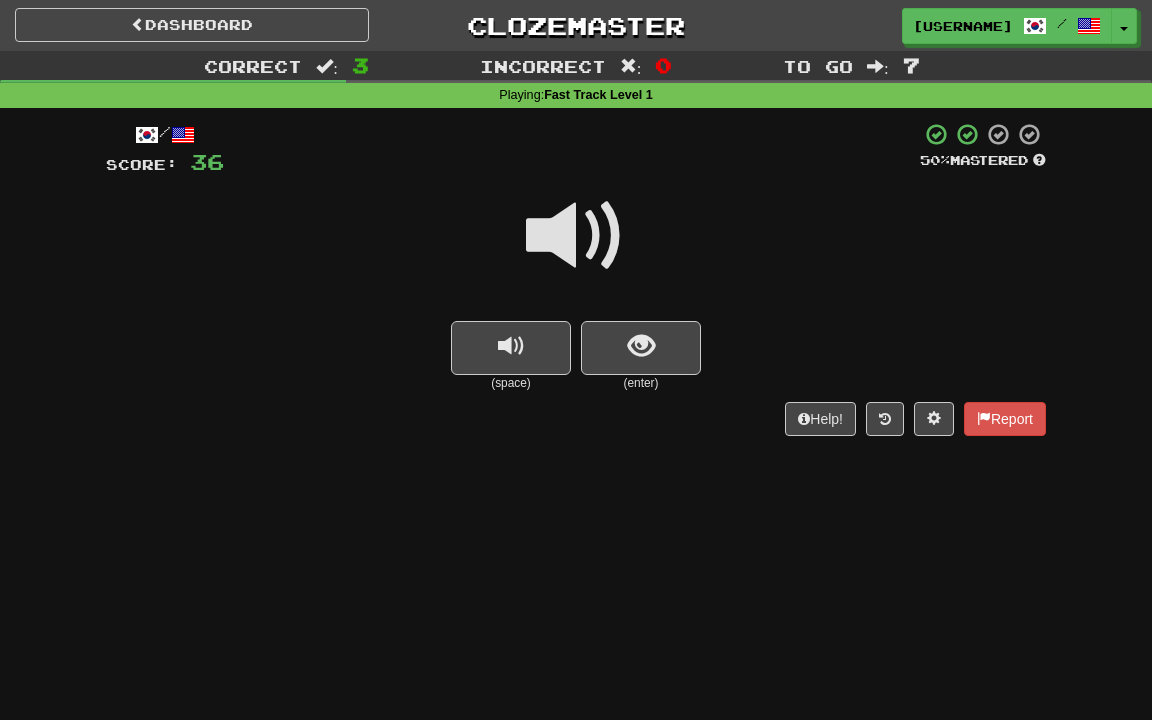 click at bounding box center (576, 236) 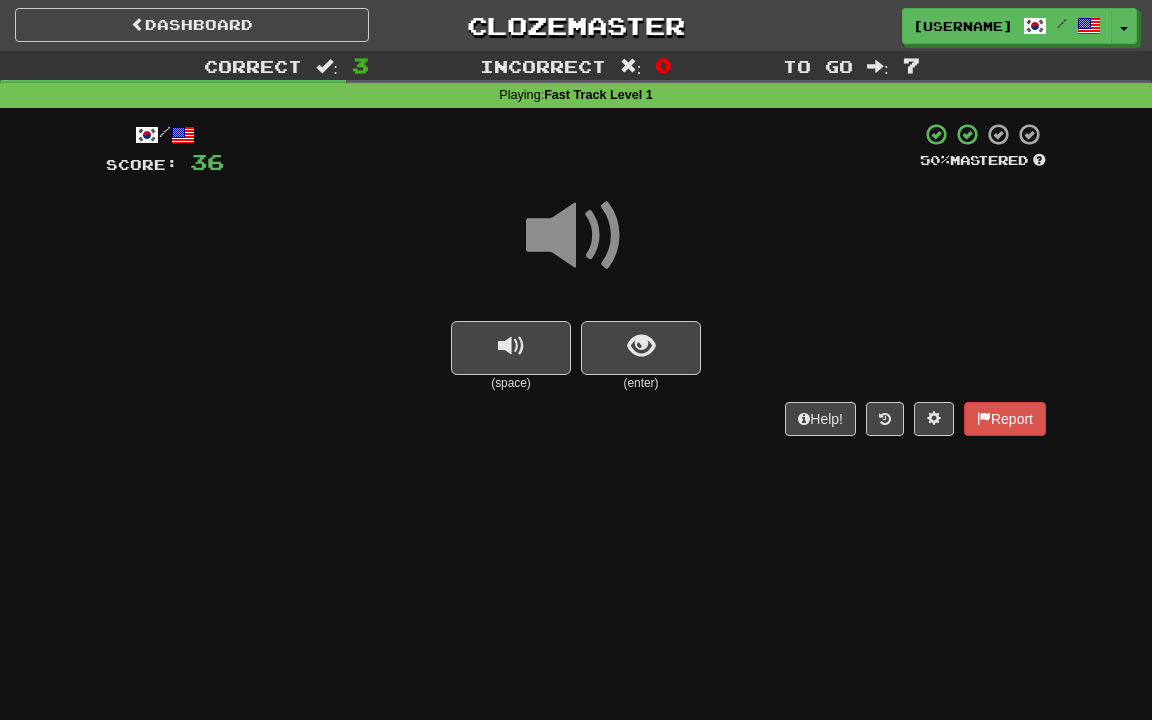 click at bounding box center (576, 236) 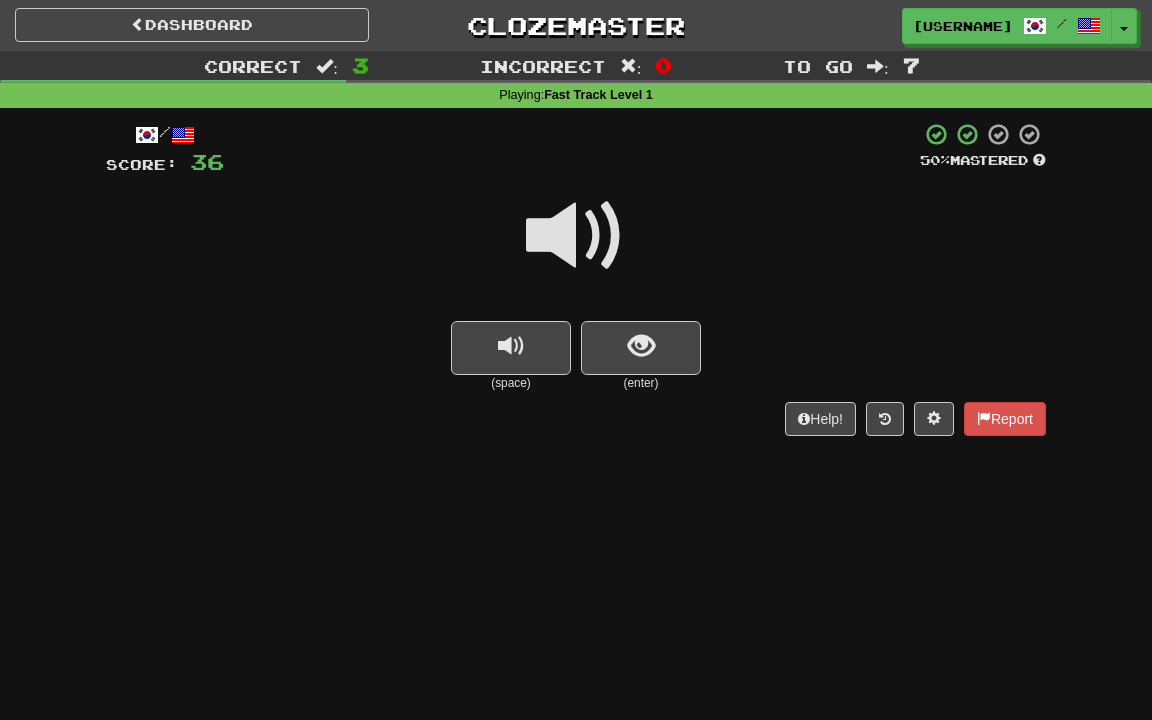 click at bounding box center [576, 236] 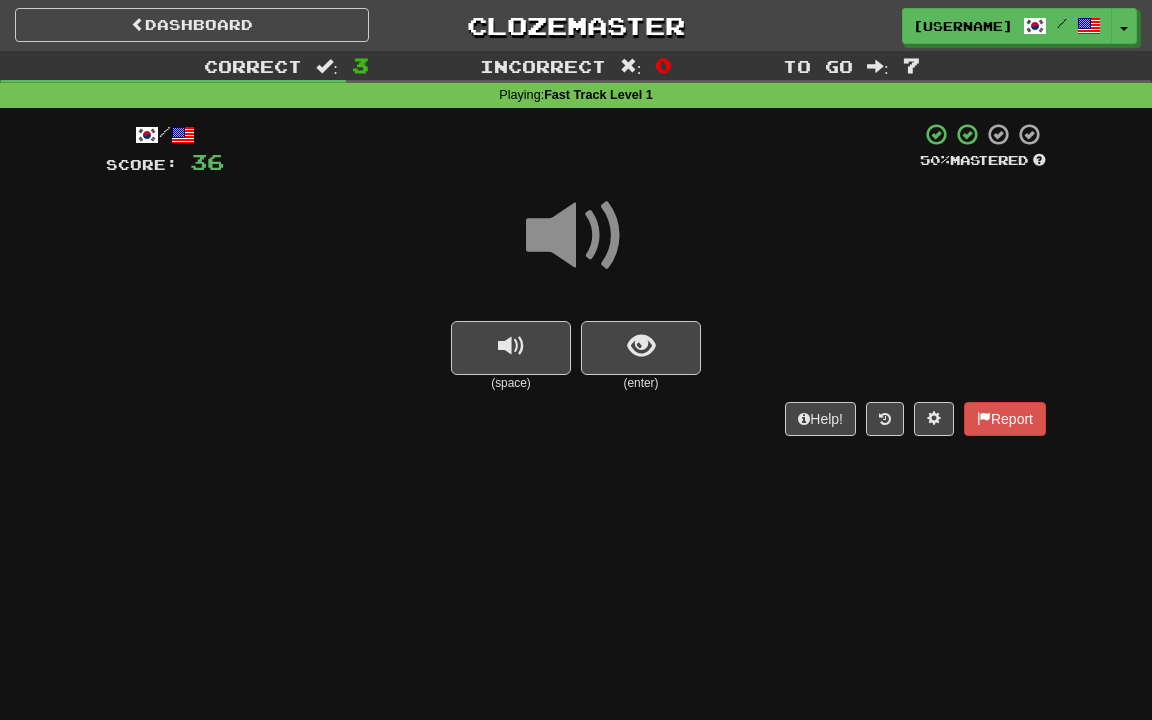 click at bounding box center [576, 236] 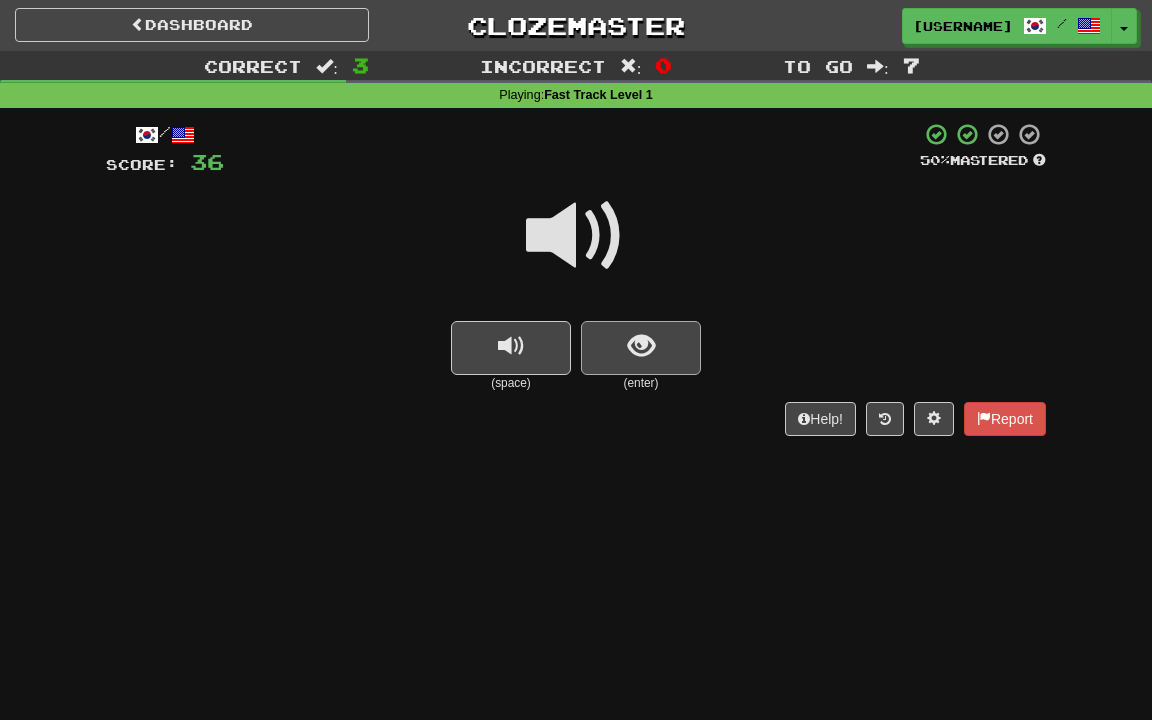 click at bounding box center (641, 348) 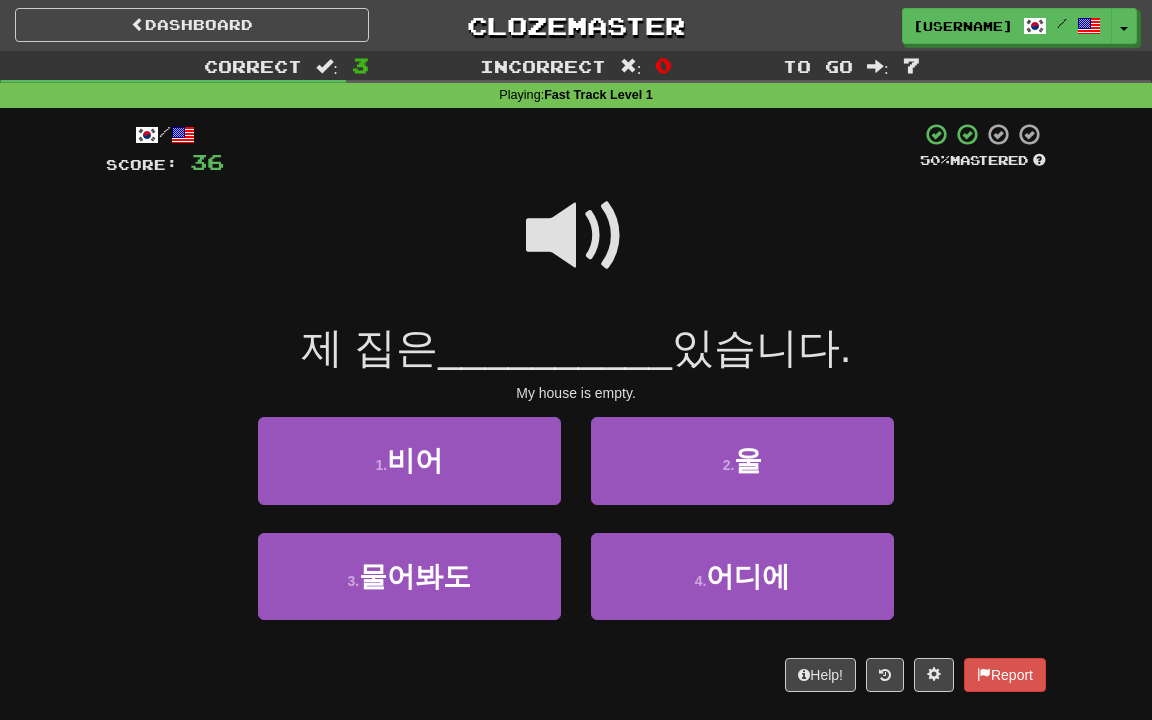 click at bounding box center (576, 236) 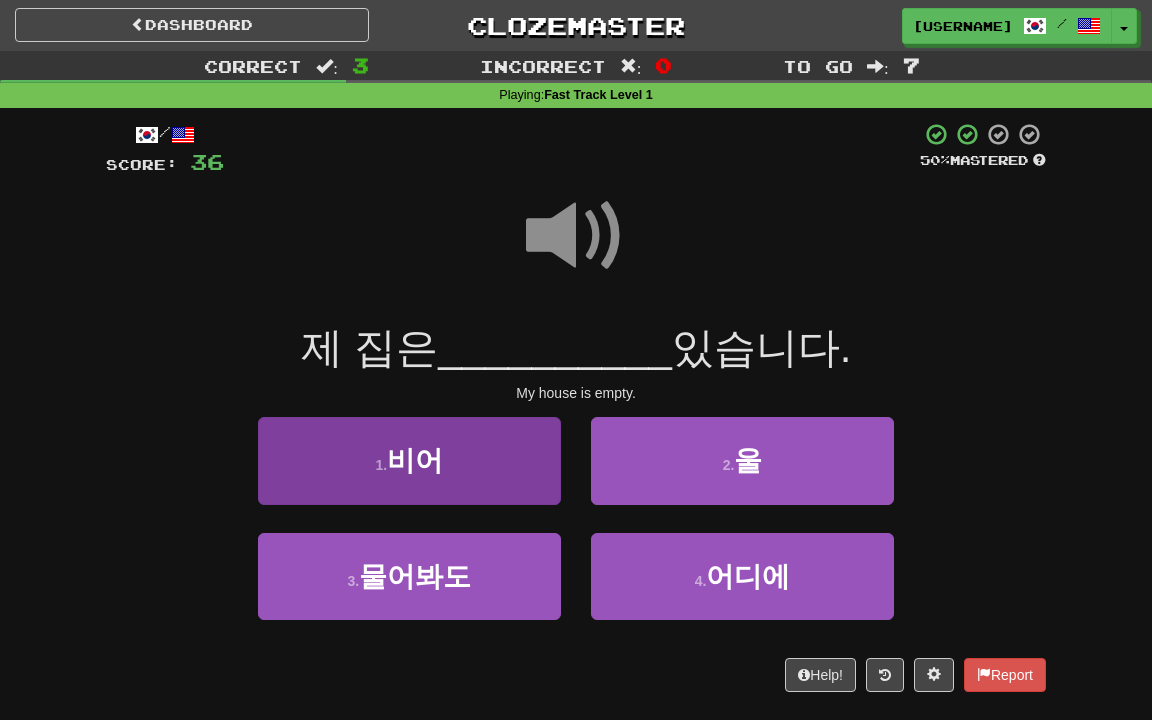 click on "1 .  비어" at bounding box center [409, 460] 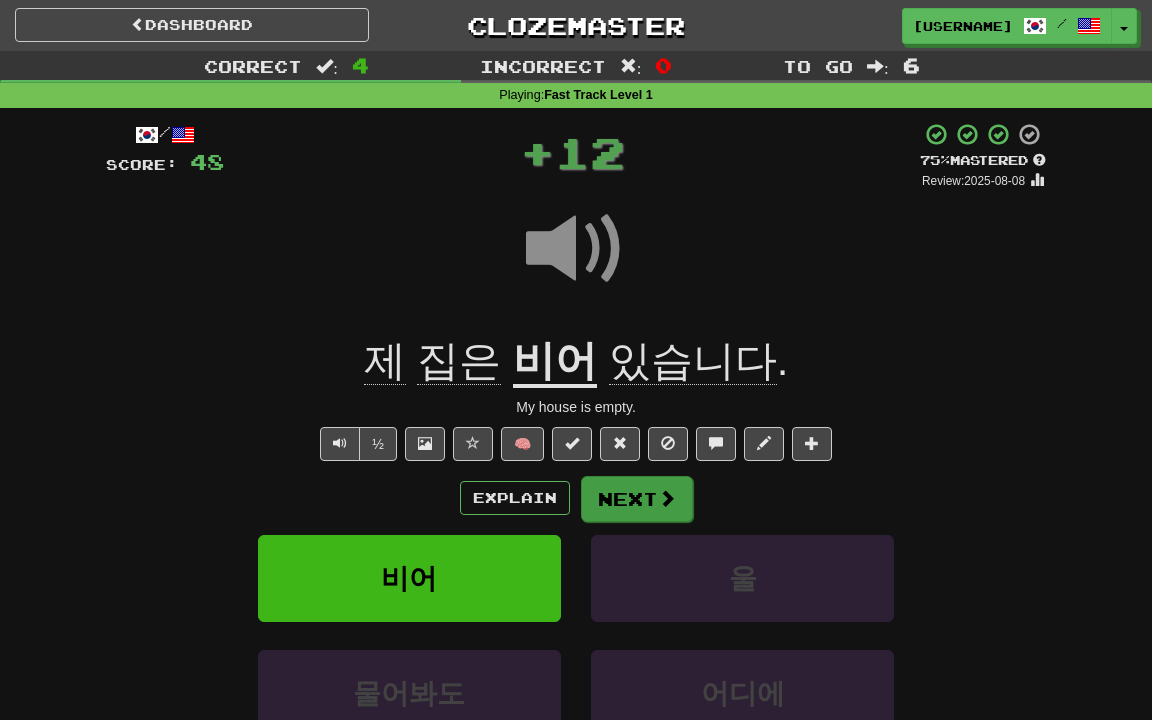 click at bounding box center (667, 498) 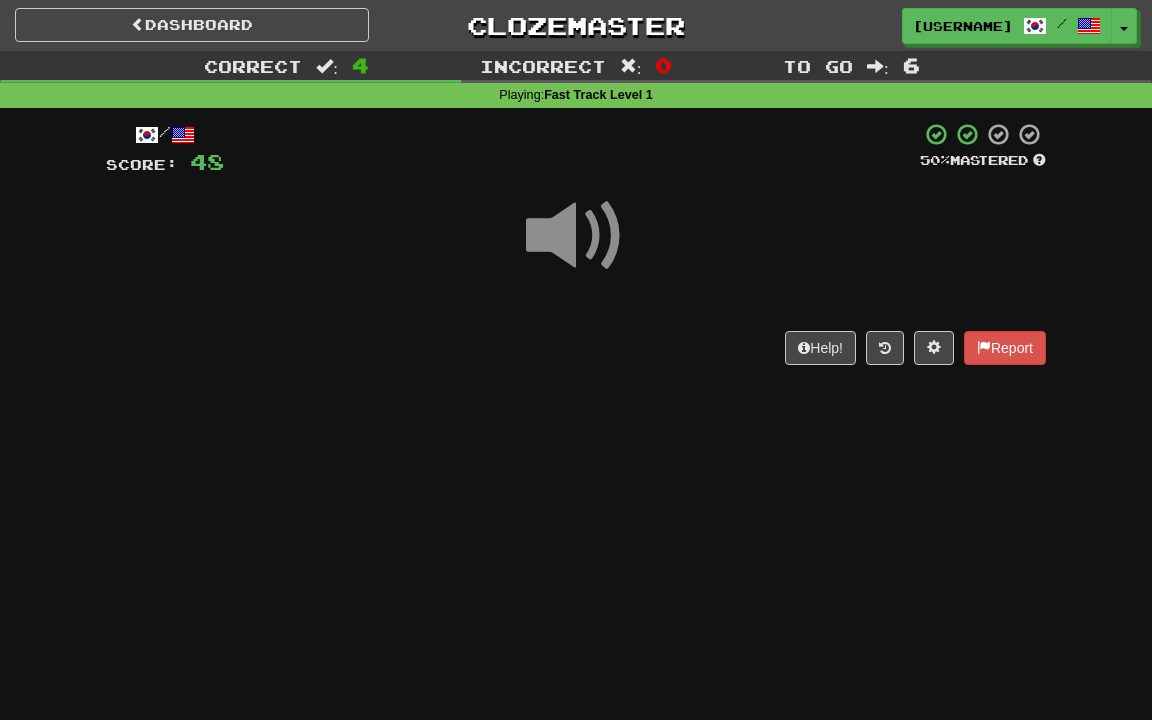 click at bounding box center (576, 236) 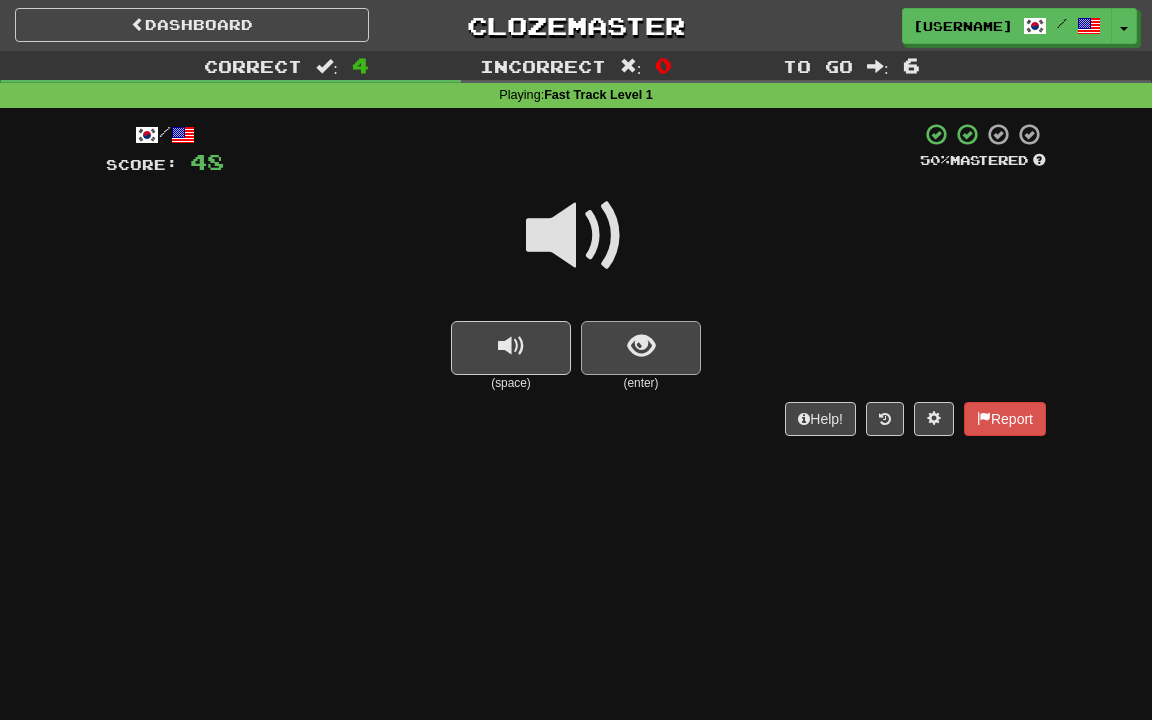 click at bounding box center (641, 348) 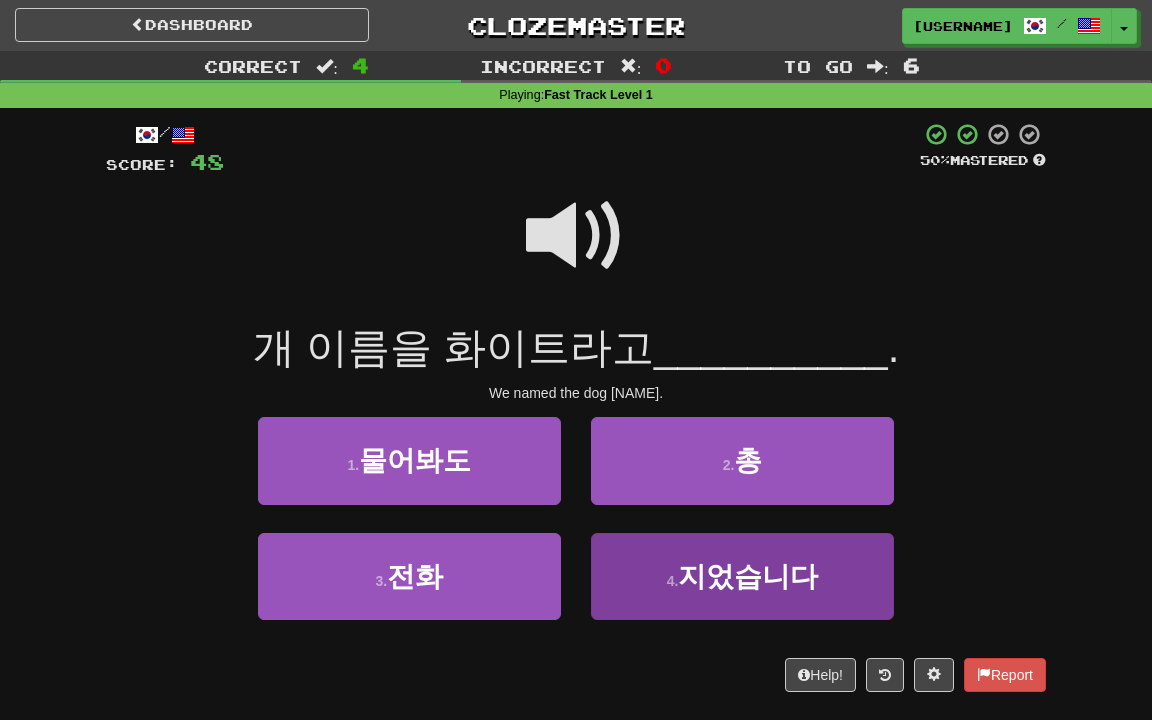 click on "4 .  지었습니다" at bounding box center [409, 460] 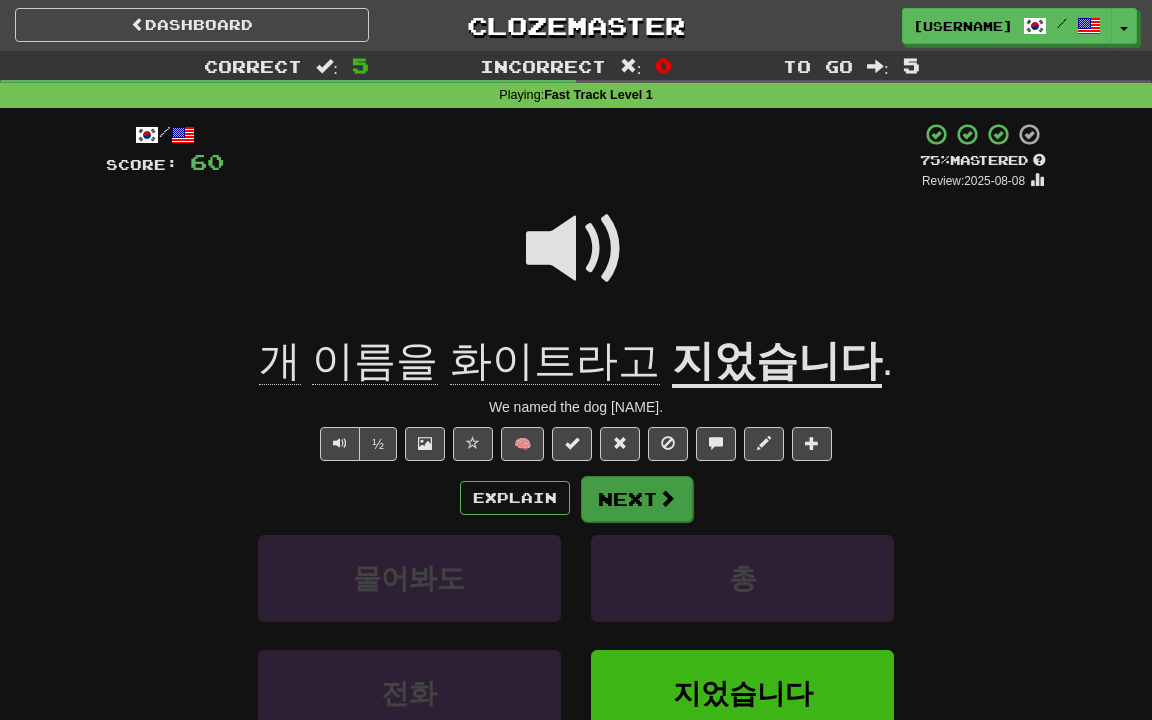 click on "Next" at bounding box center (637, 499) 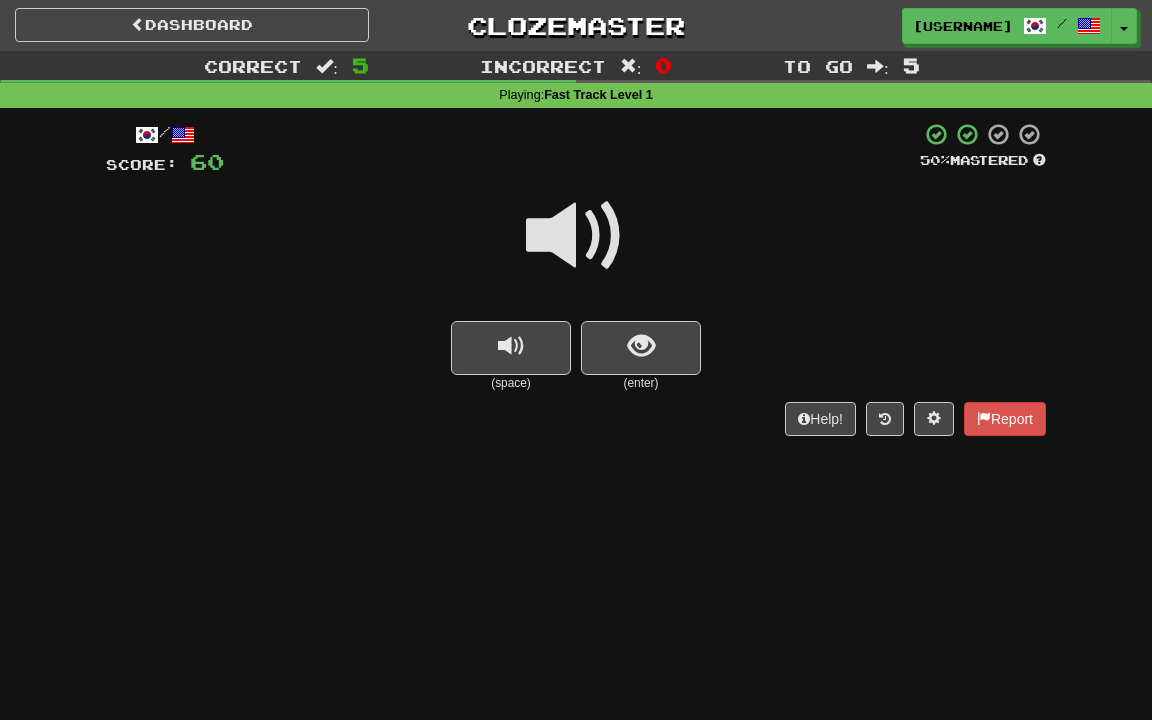 click at bounding box center (576, 236) 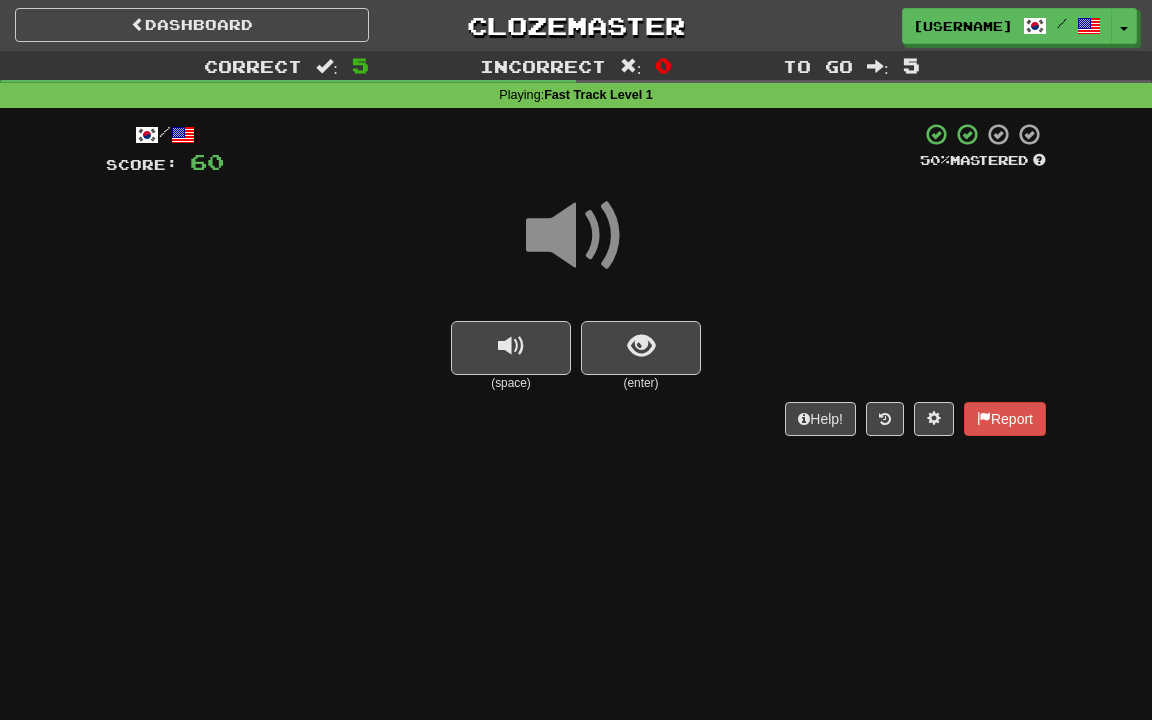 click at bounding box center (576, 236) 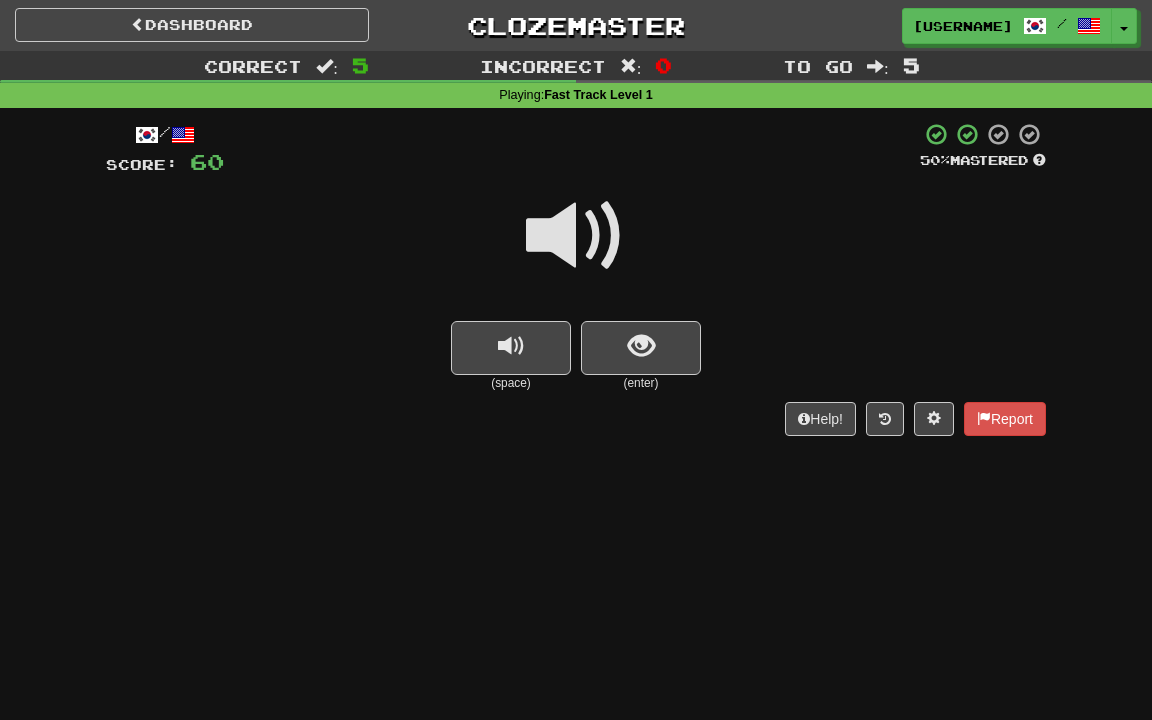 click at bounding box center (576, 236) 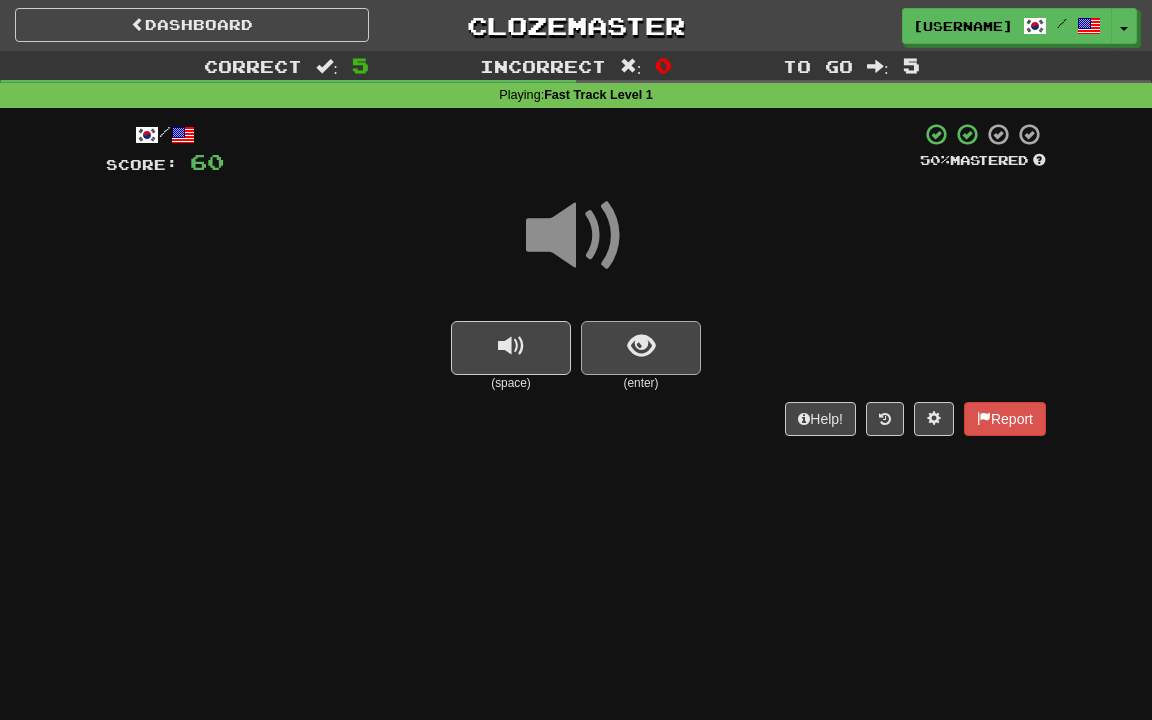 click at bounding box center [641, 348] 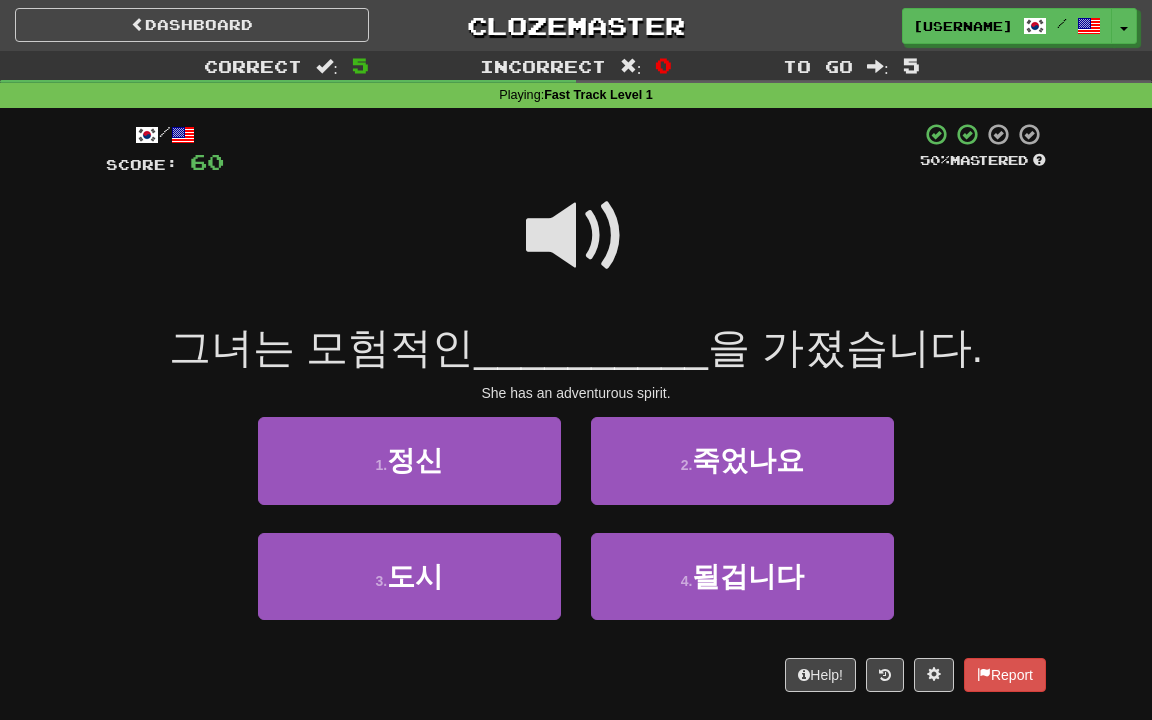 click at bounding box center (576, 236) 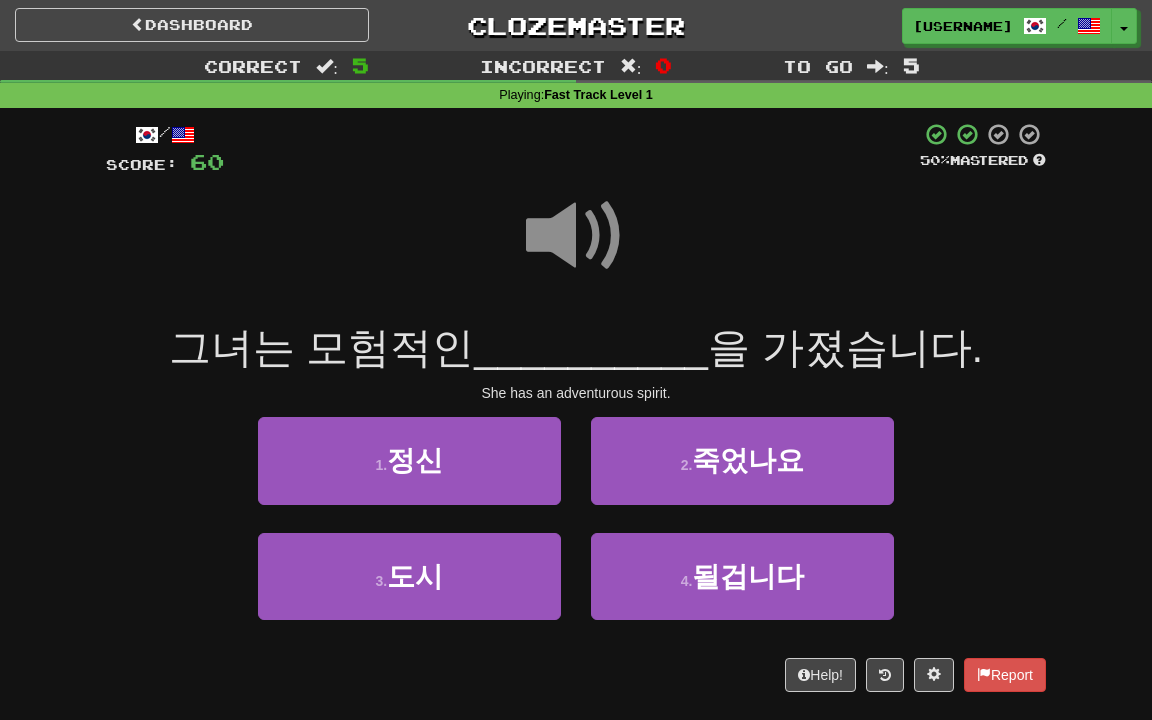 click at bounding box center (576, 236) 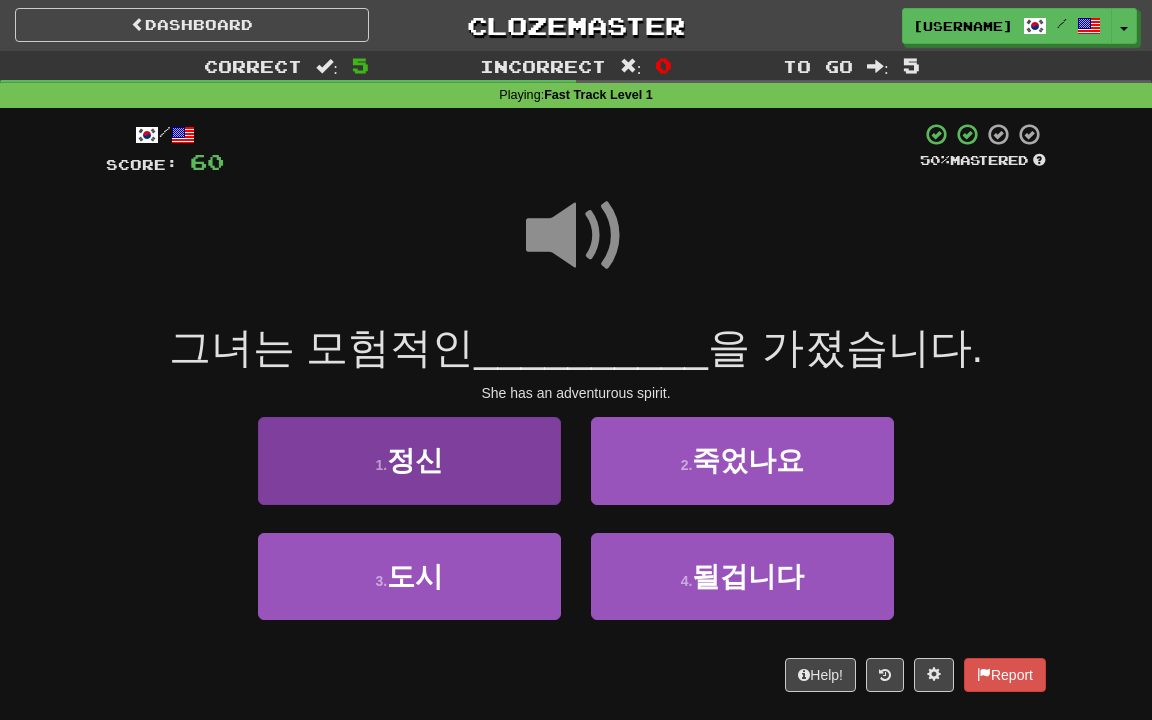 click on "1 .  정신" at bounding box center [409, 460] 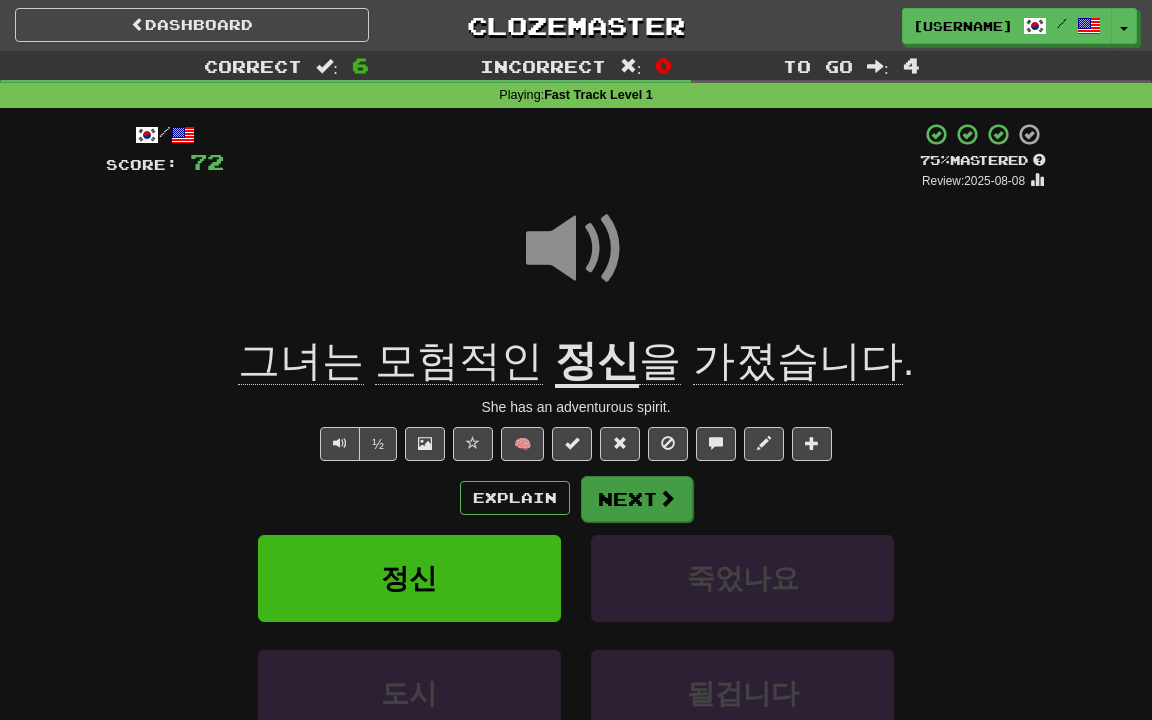 click on "Next" at bounding box center (637, 499) 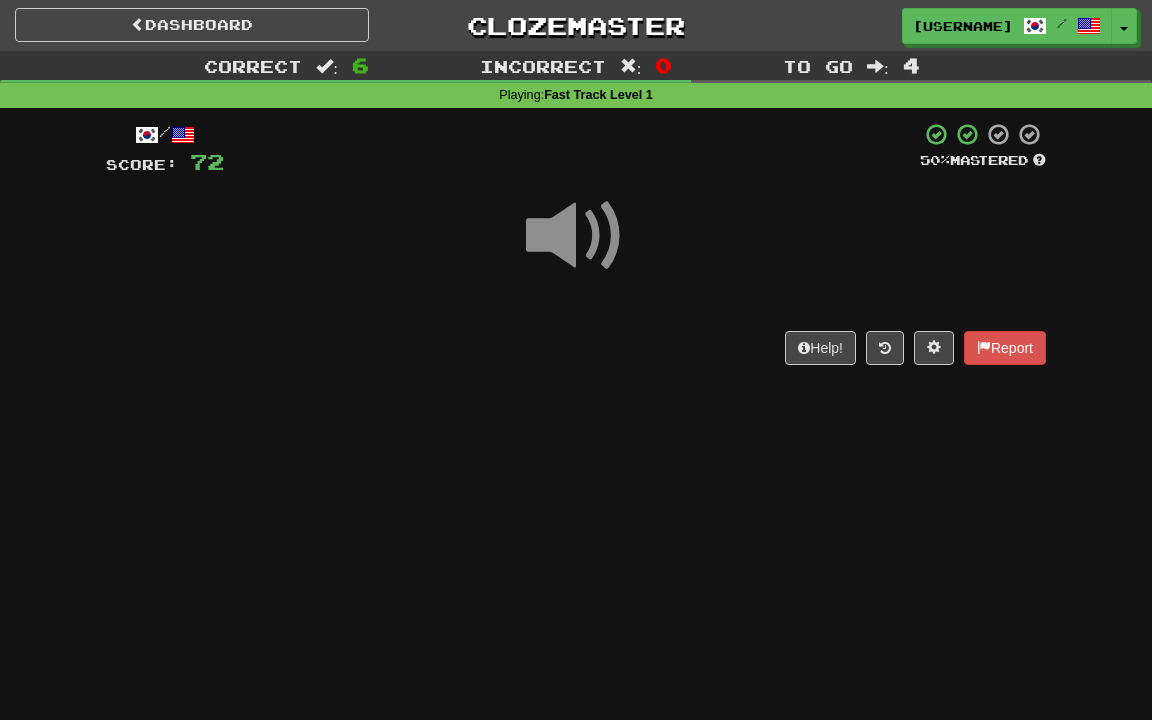 click at bounding box center (576, 236) 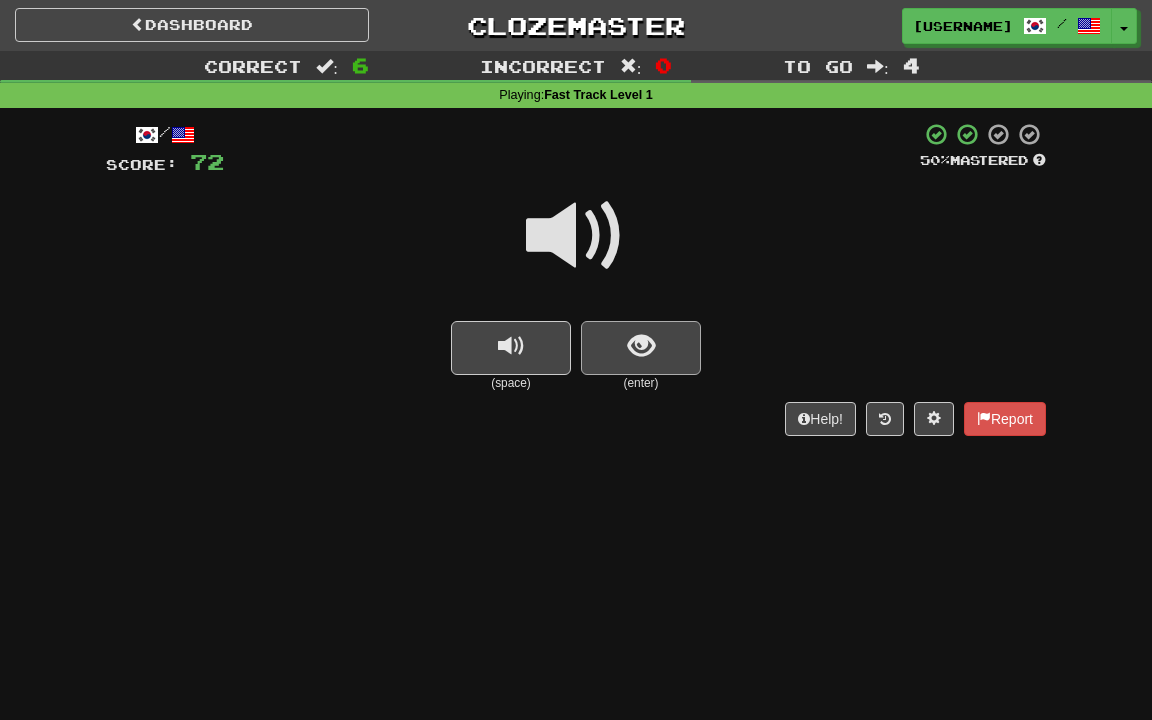 click at bounding box center [641, 346] 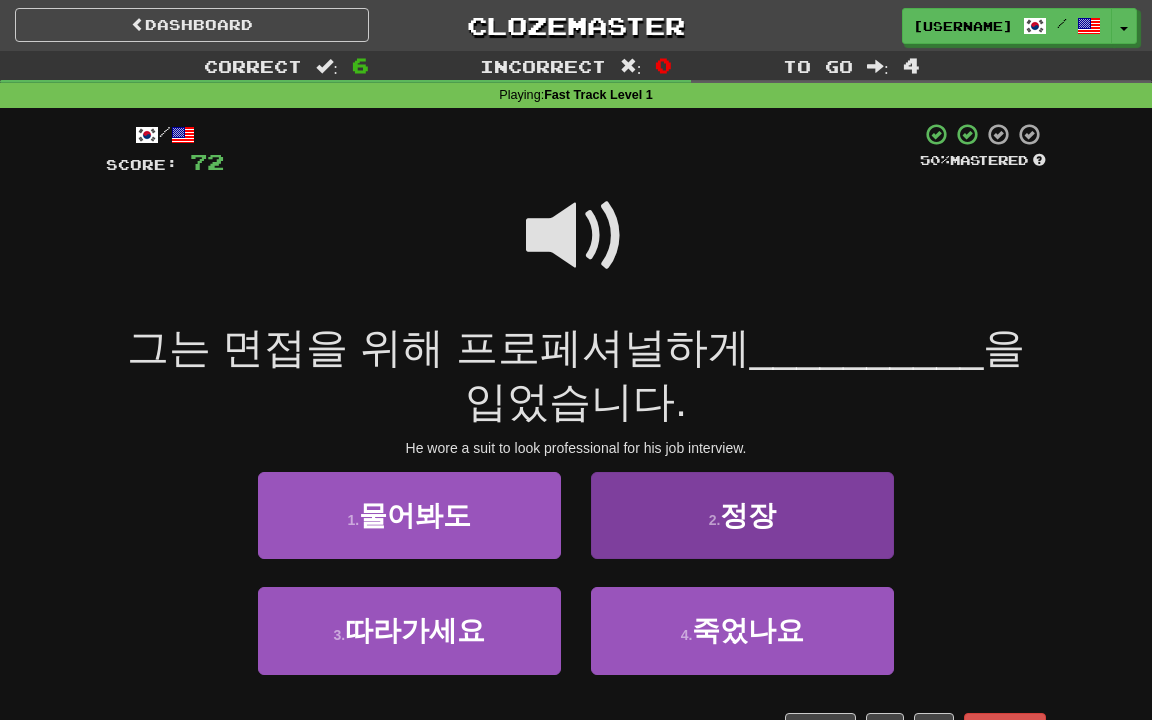 click on "2 .  정장" at bounding box center (409, 515) 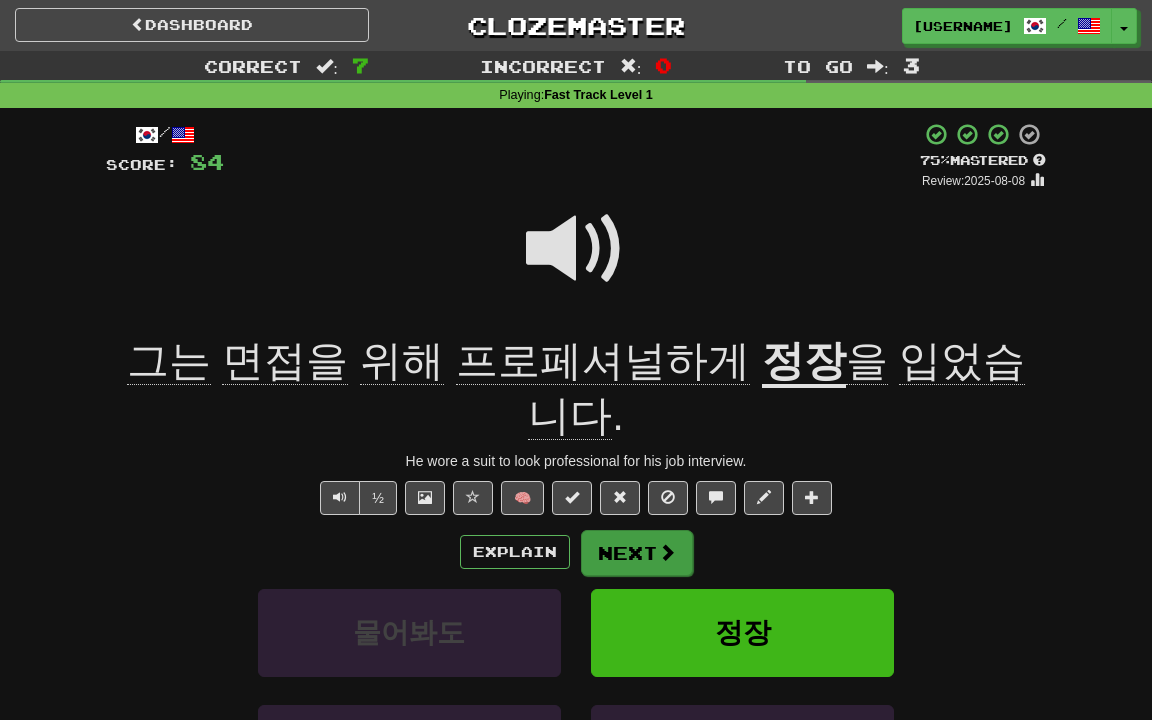 click on "Next" at bounding box center [637, 553] 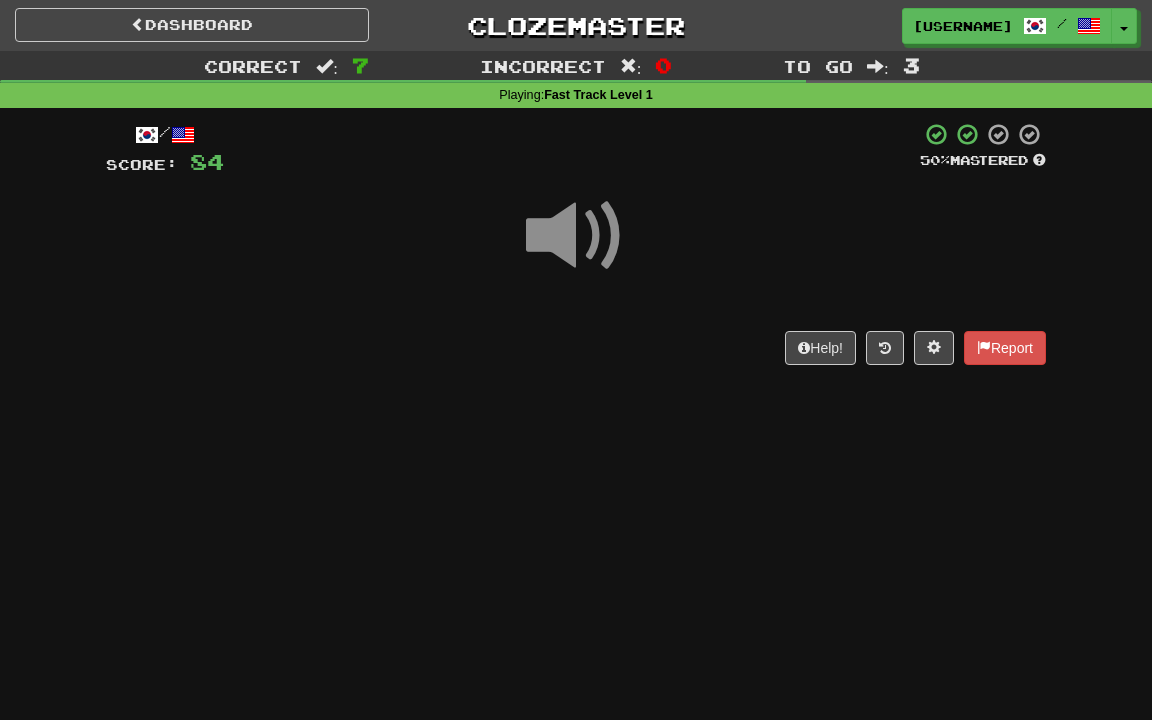 click at bounding box center [576, 236] 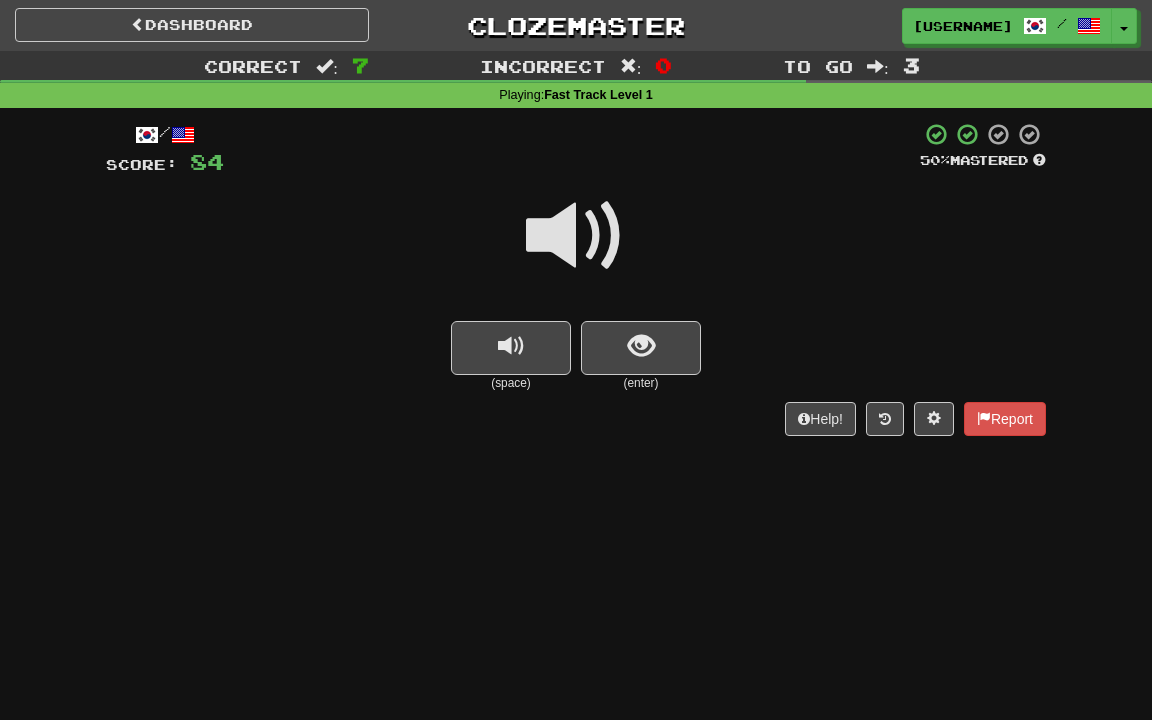 click at bounding box center (576, 236) 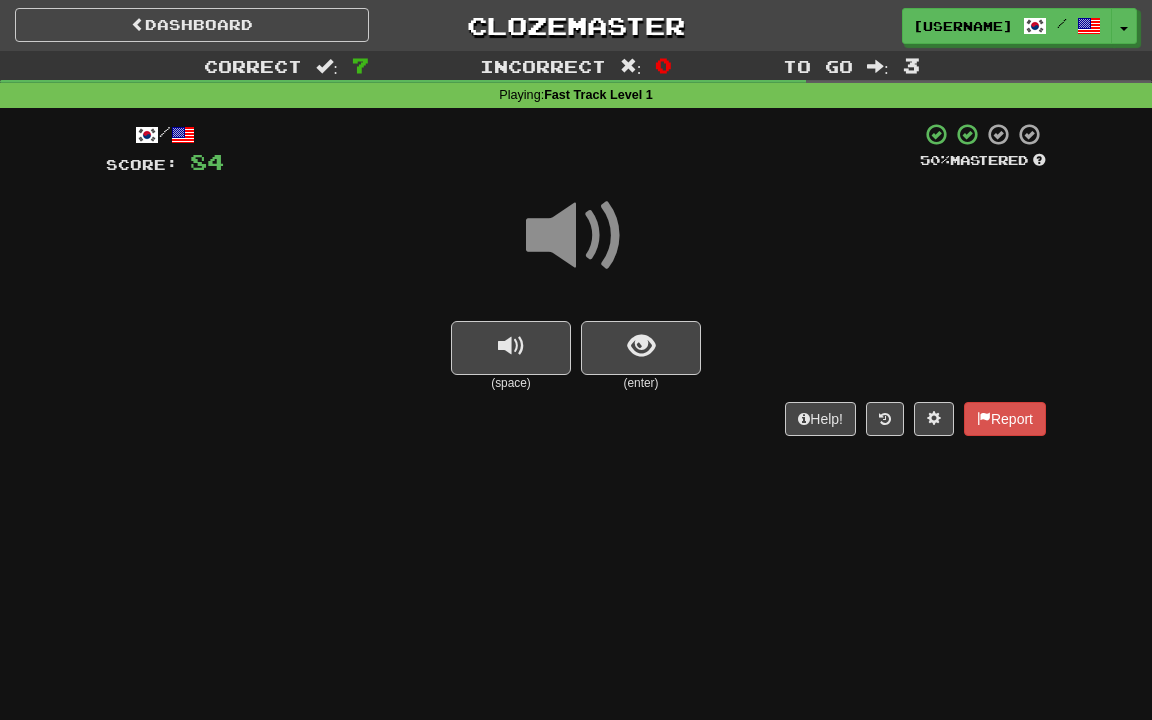 click at bounding box center [576, 236] 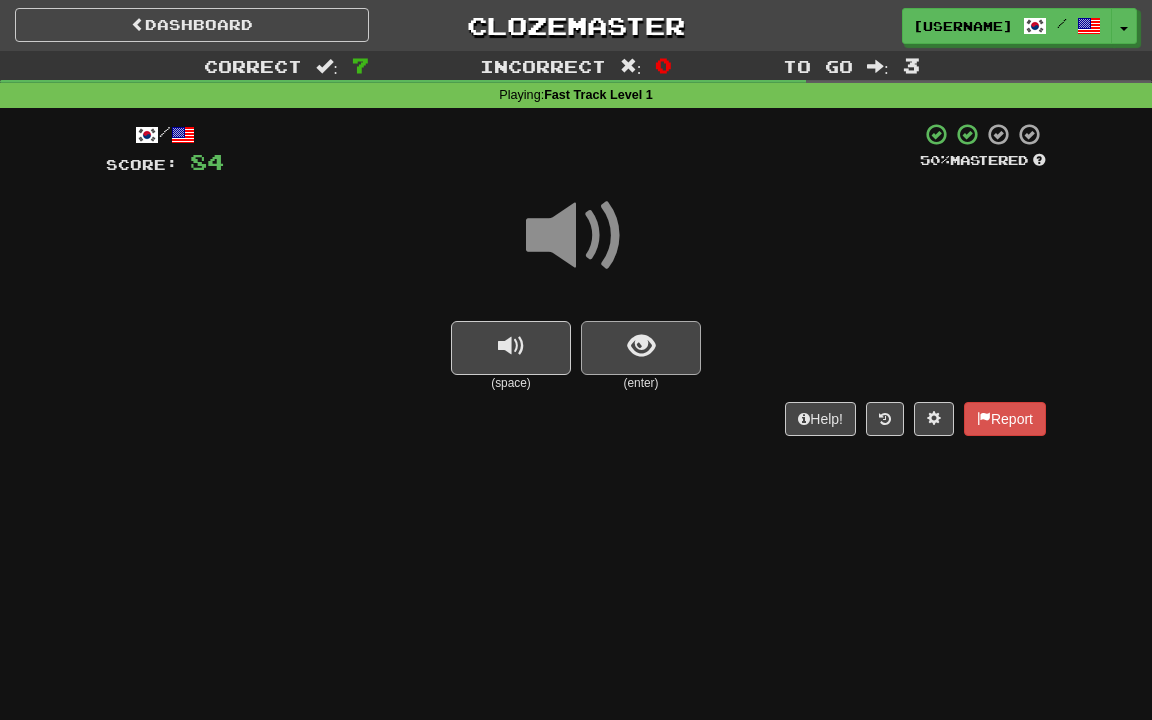 click at bounding box center [641, 346] 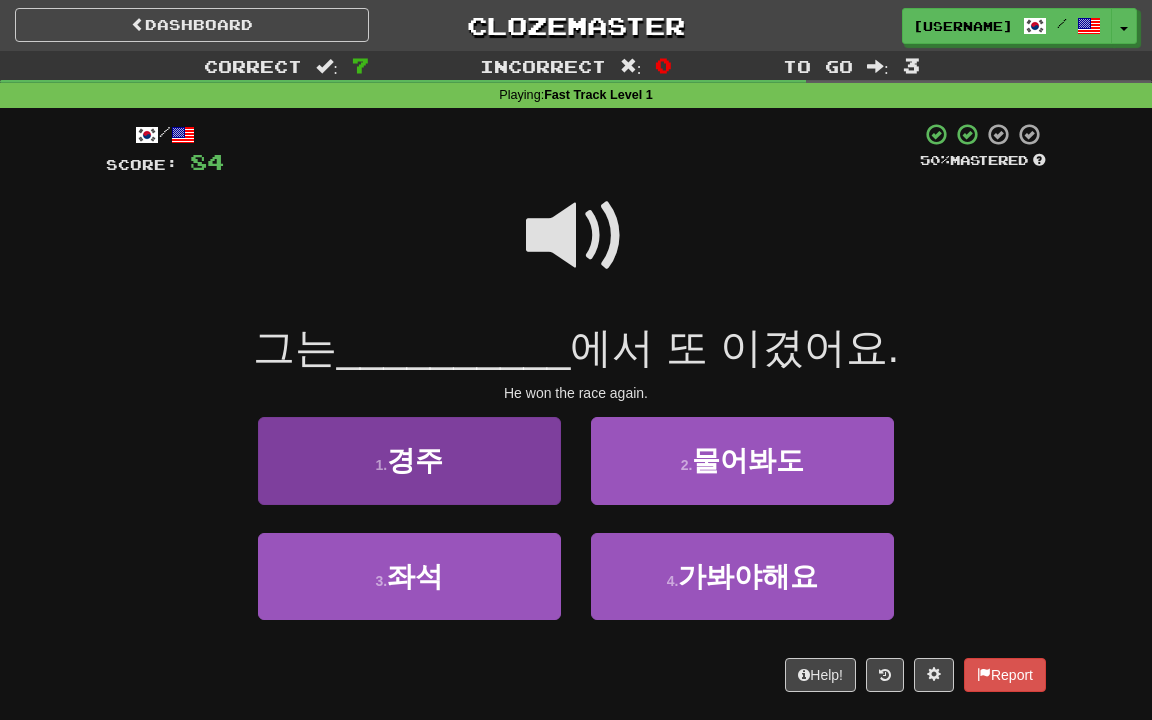 click on "1 .  경주" at bounding box center [409, 460] 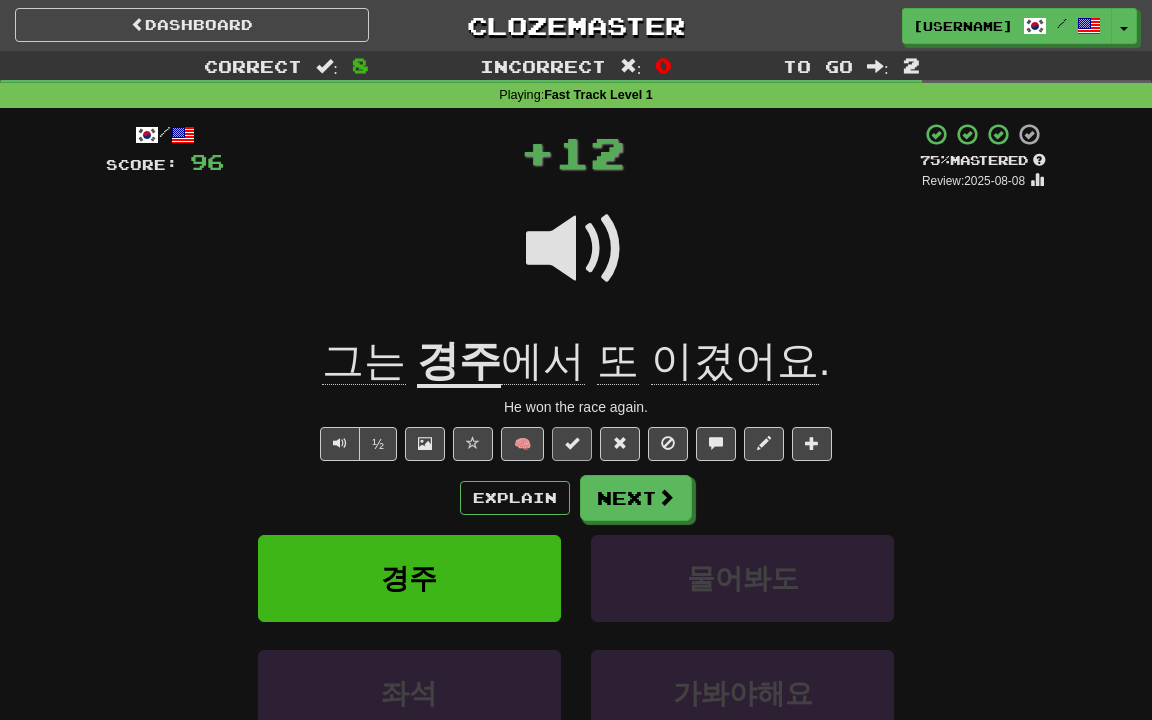click at bounding box center (572, 444) 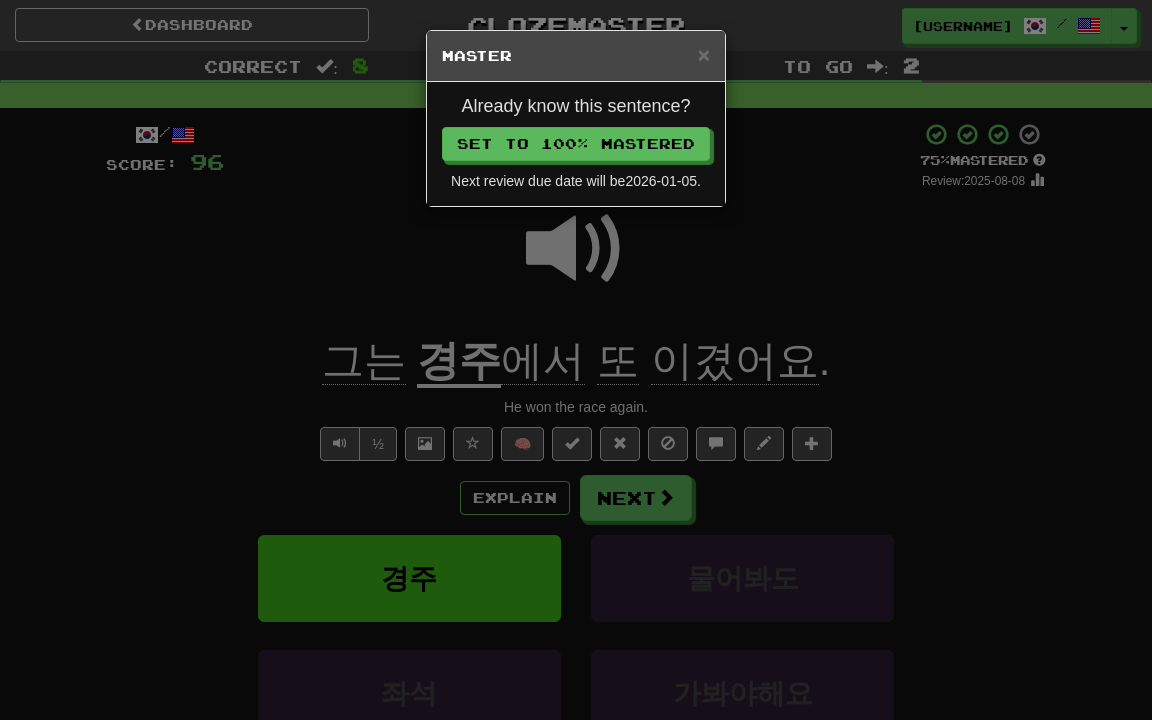 click on "Already know this sentence? Set to 100% Mastered Next review due date will be  2026-01-05 ." at bounding box center (576, 144) 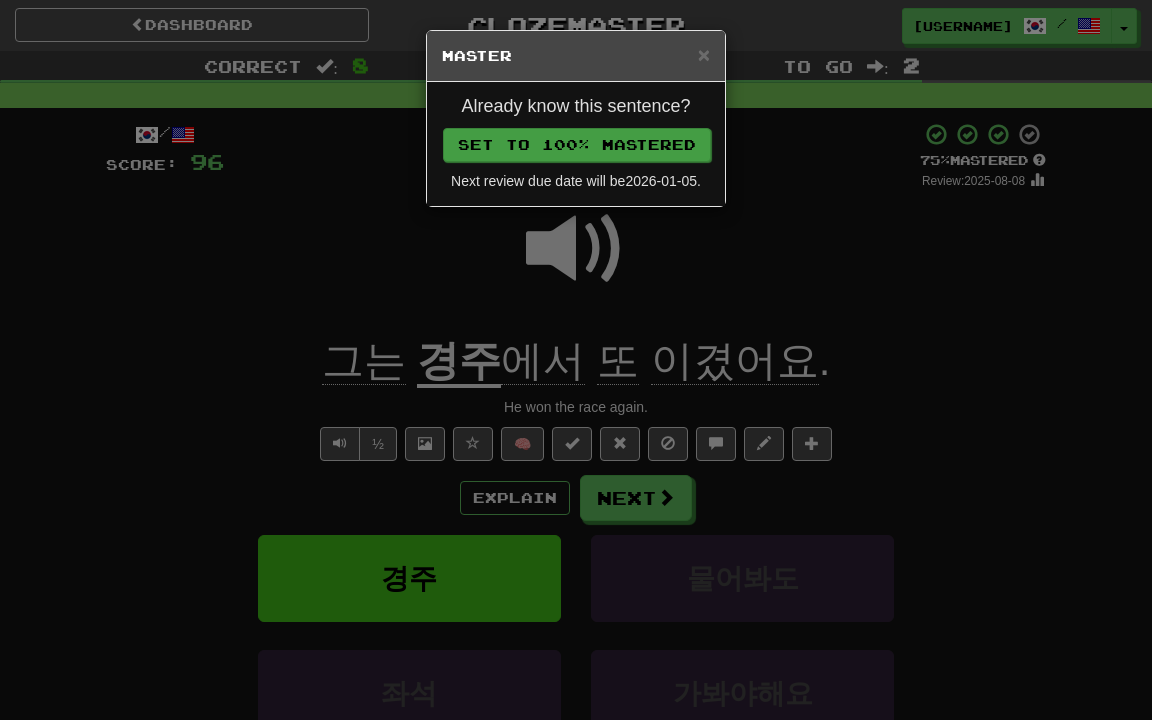 click on "Set to 100% Mastered" at bounding box center [577, 145] 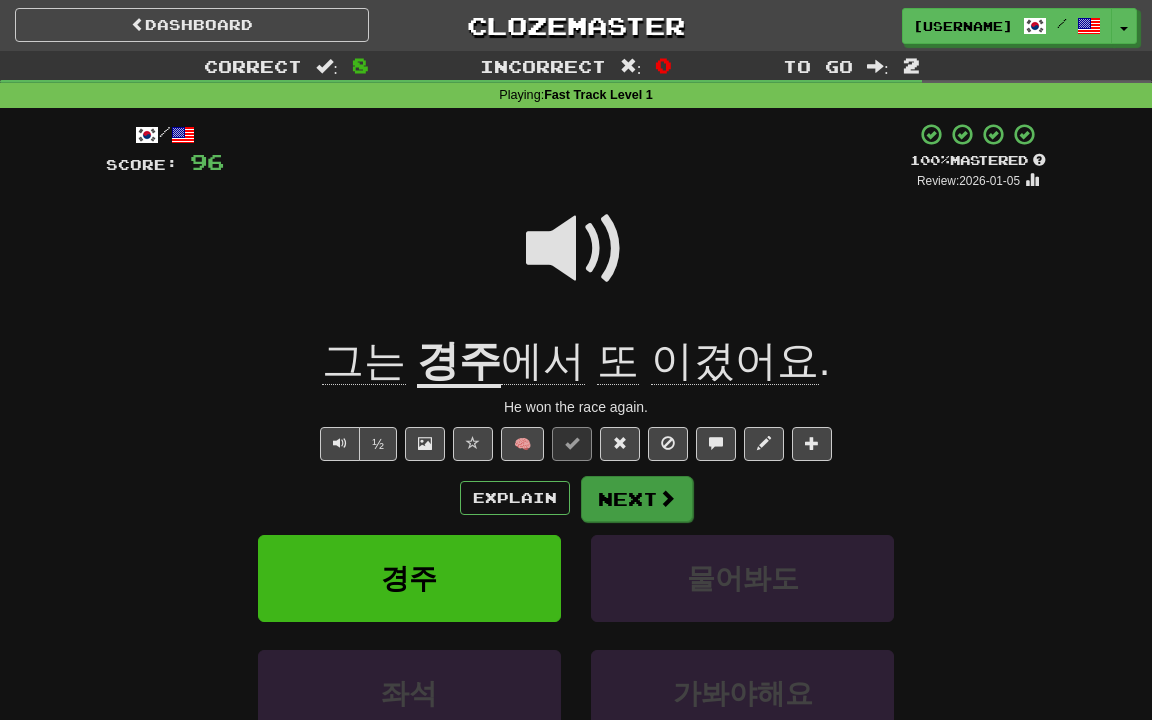 click on "Next" at bounding box center [637, 499] 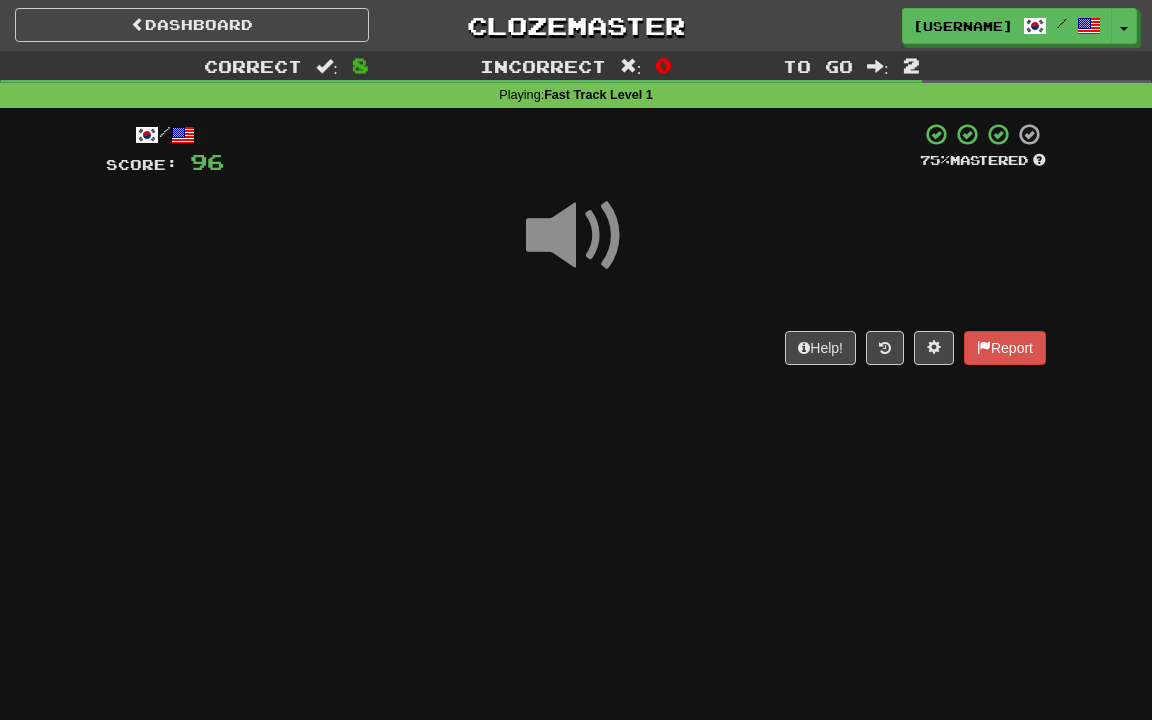 click at bounding box center (576, 236) 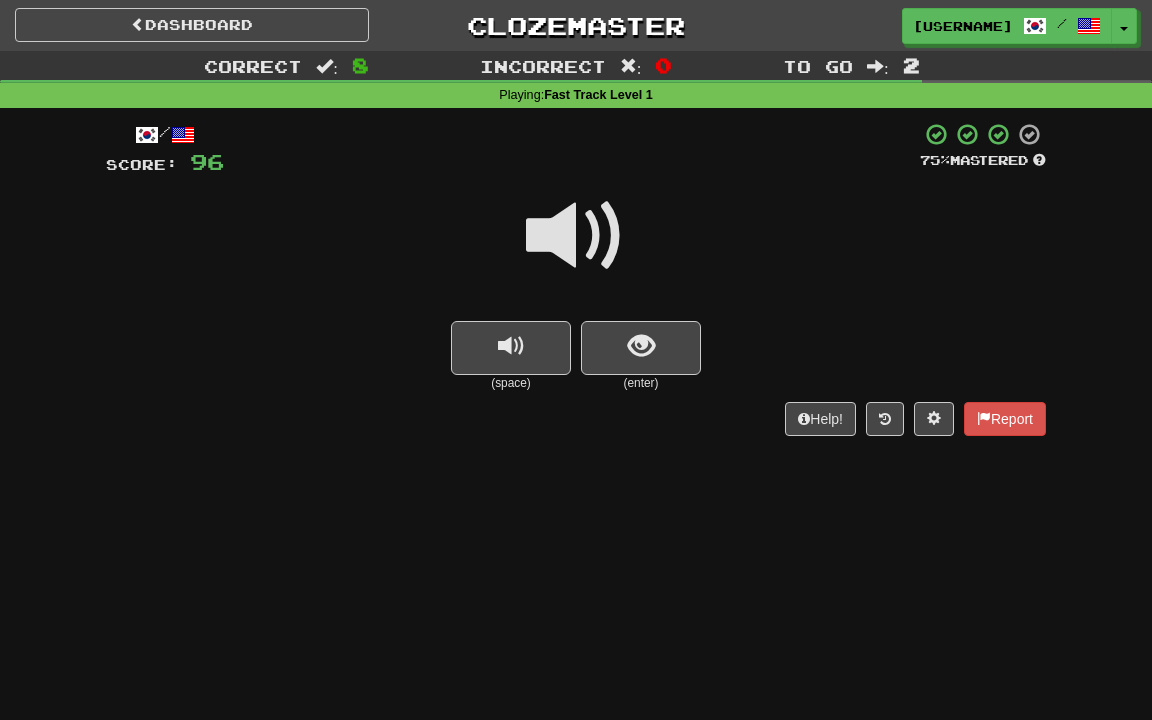 click at bounding box center [576, 236] 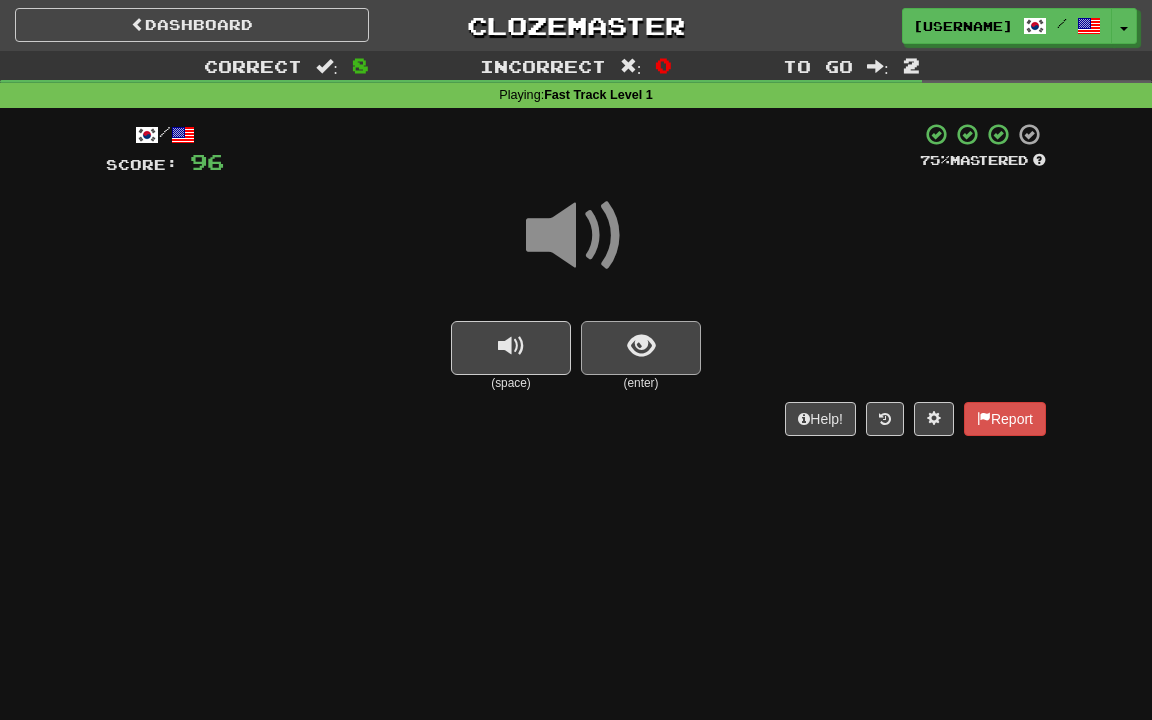click at bounding box center [641, 348] 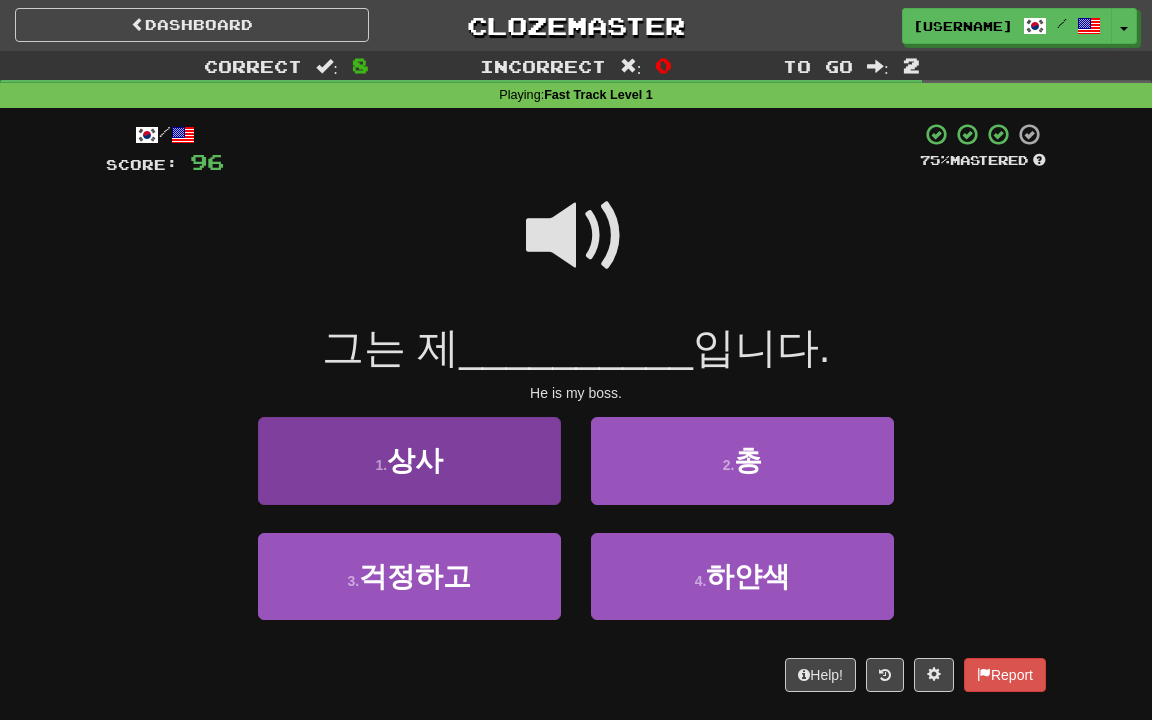 click on "1 .  상사" at bounding box center [409, 460] 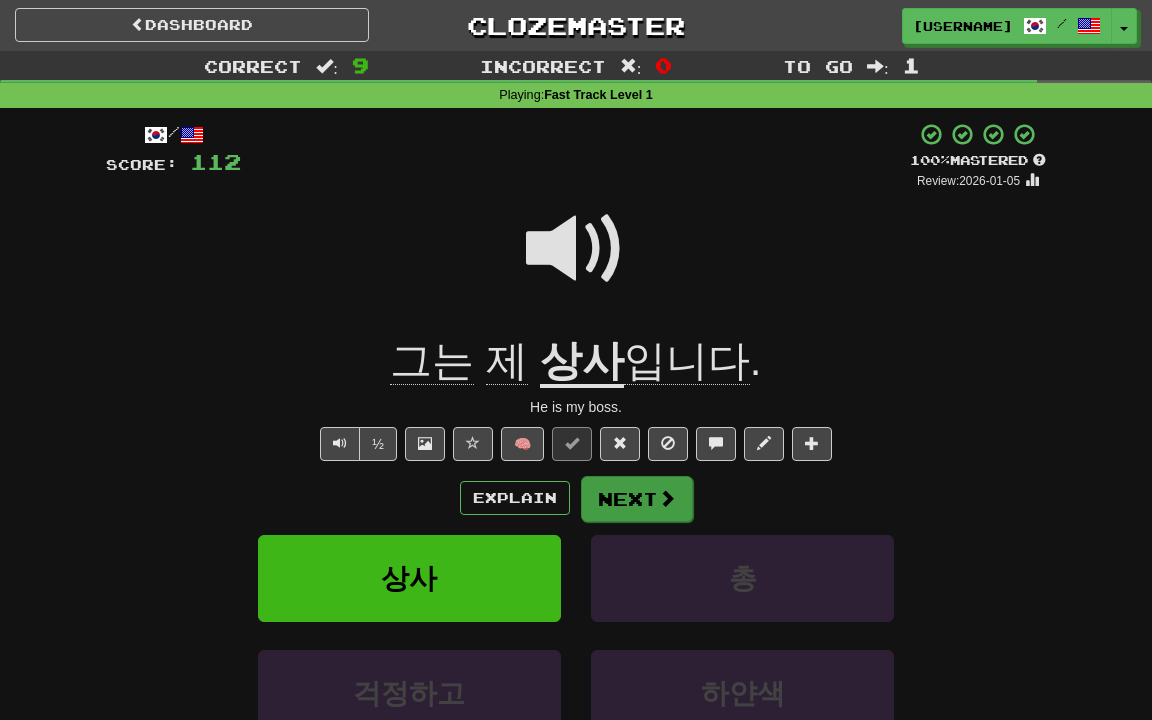 click at bounding box center (667, 498) 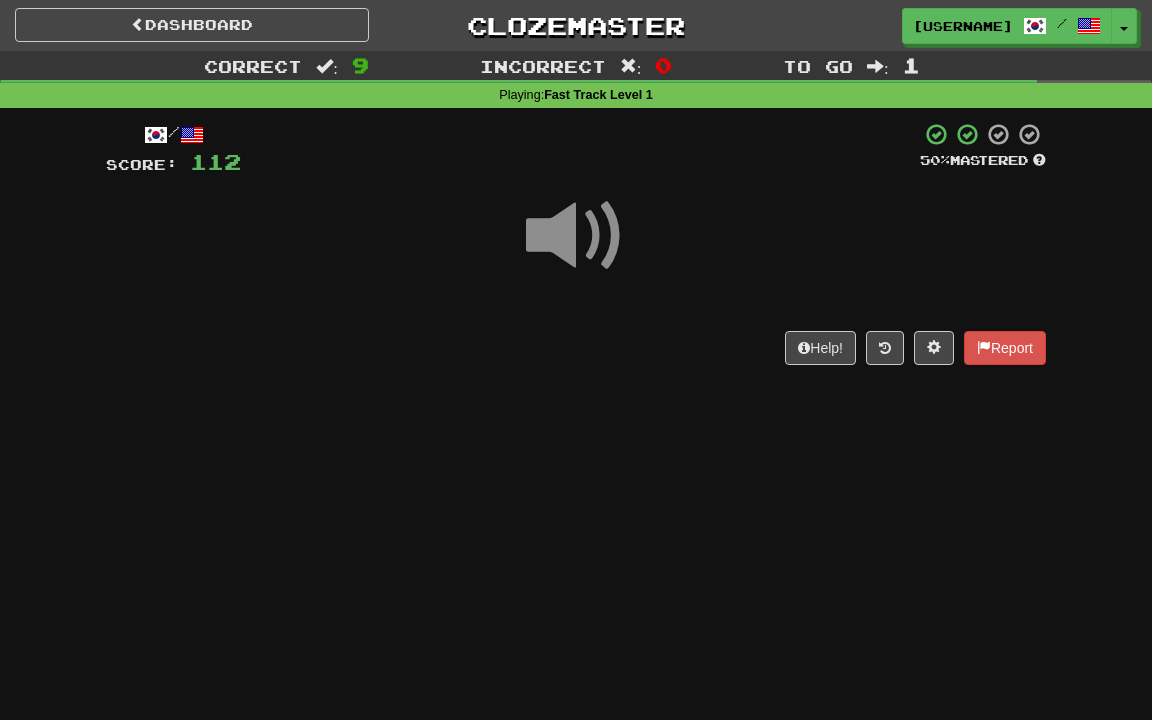click at bounding box center (576, 236) 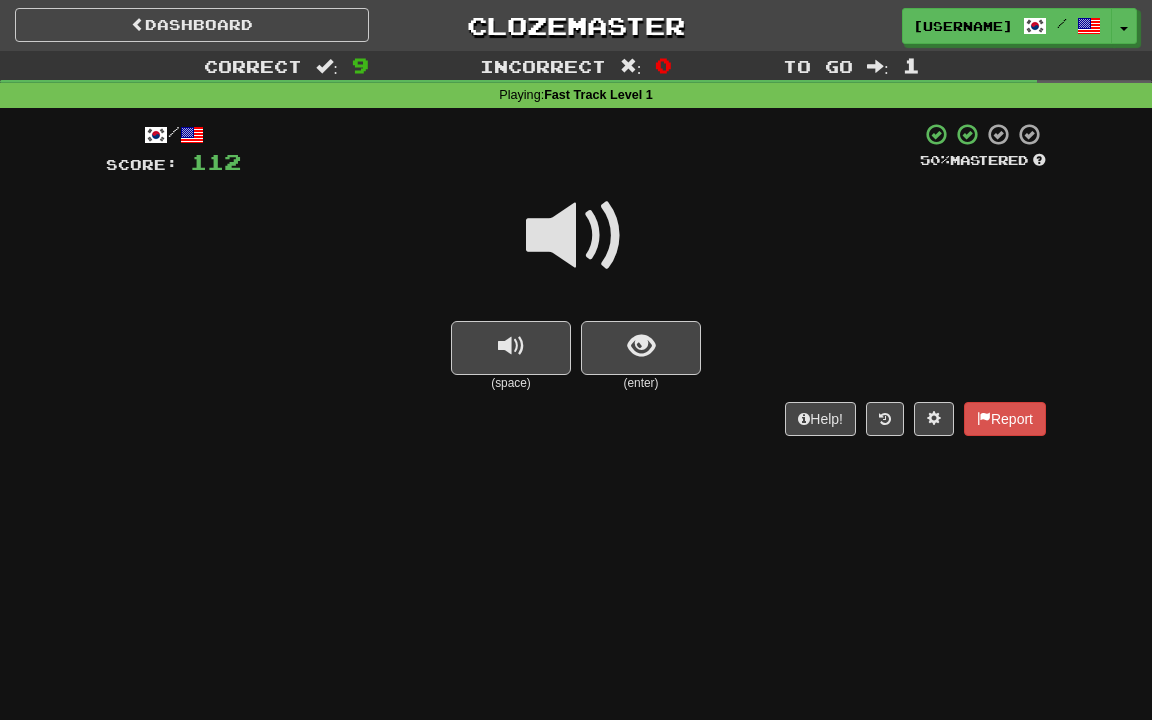 click at bounding box center [576, 236] 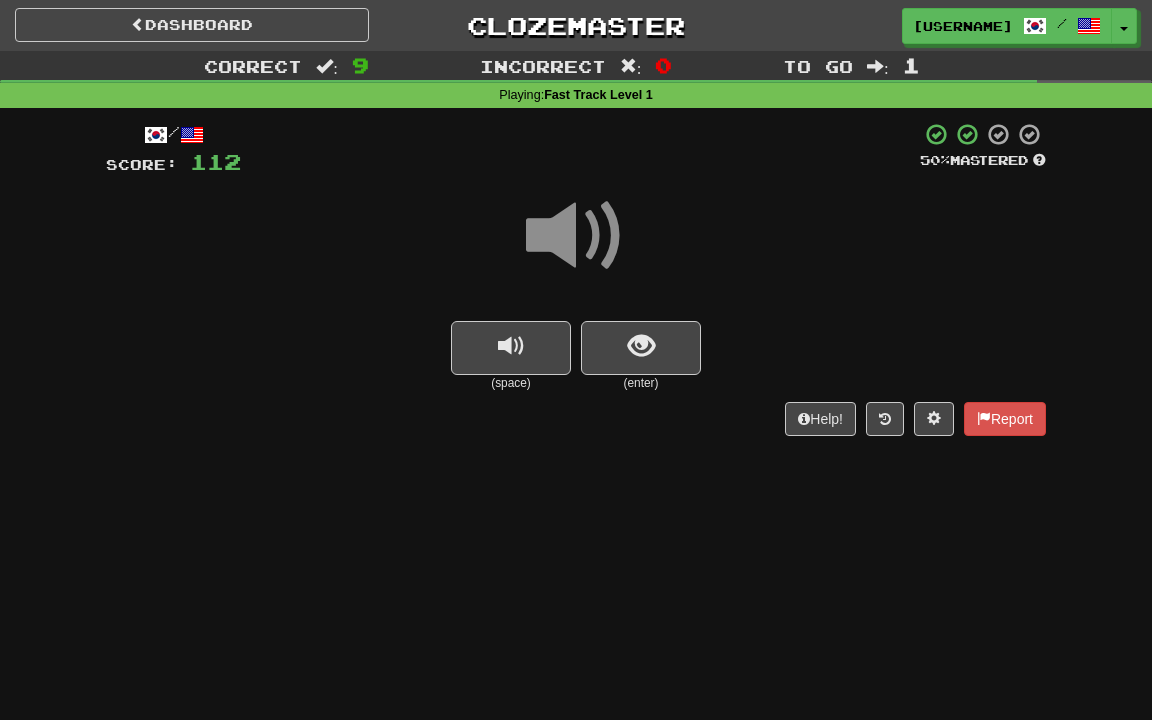 click at bounding box center (576, 236) 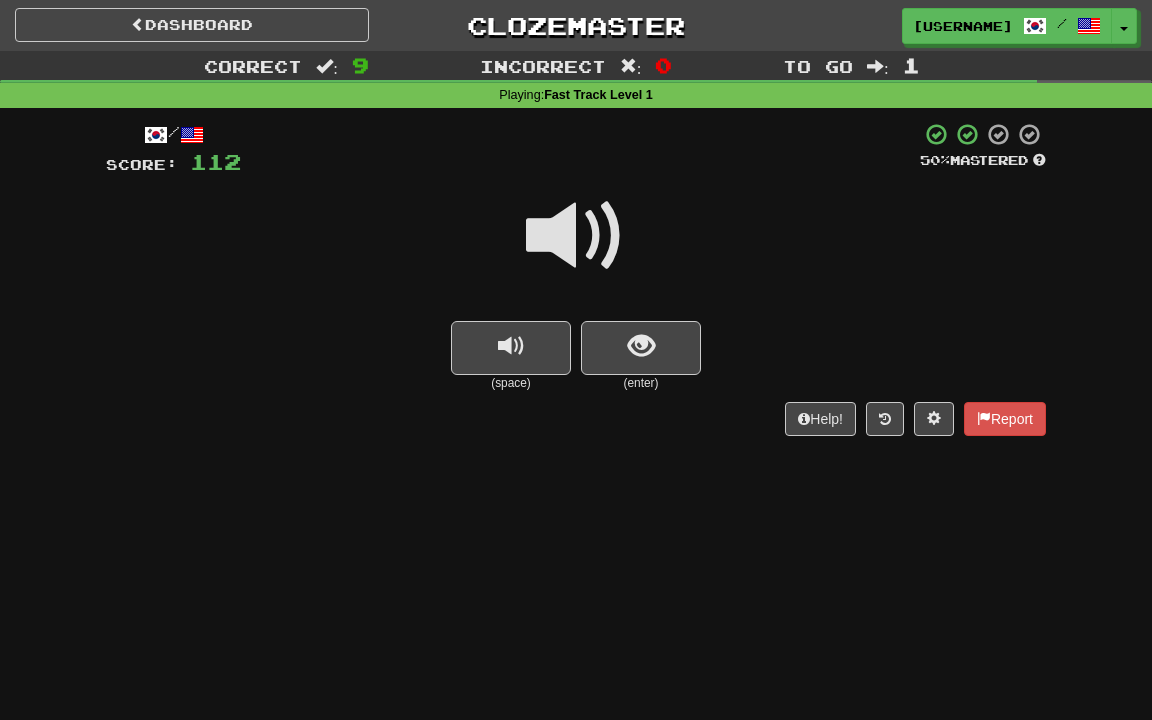click at bounding box center (576, 236) 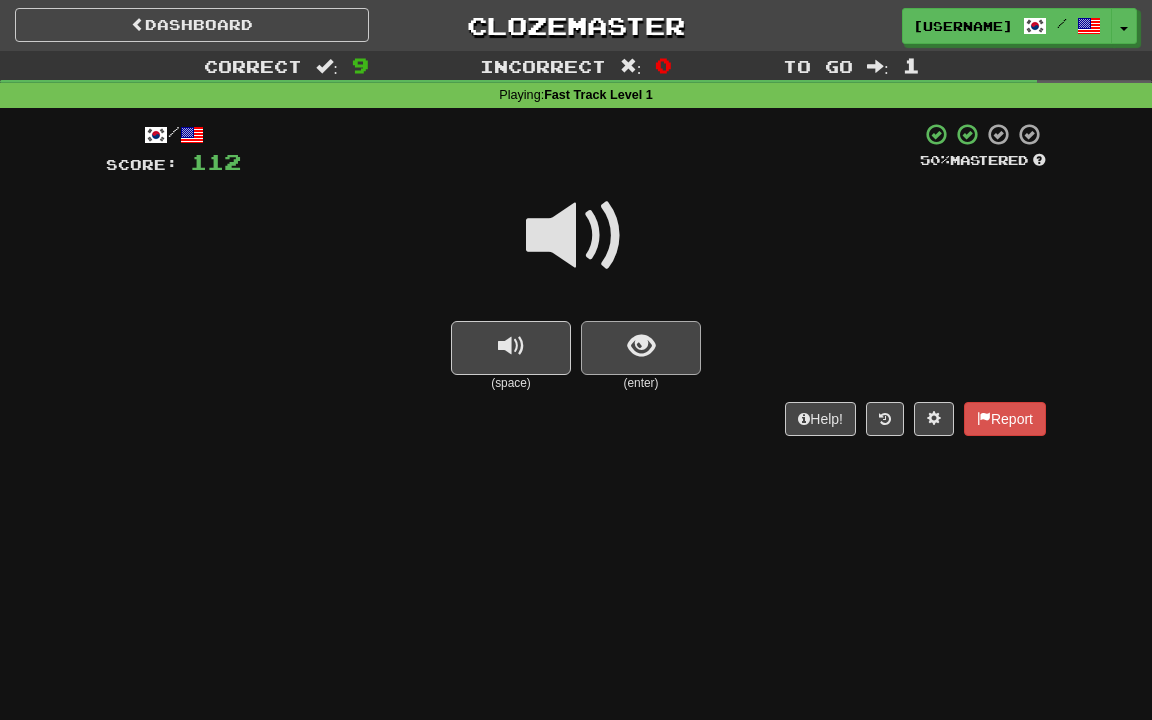 click at bounding box center (641, 346) 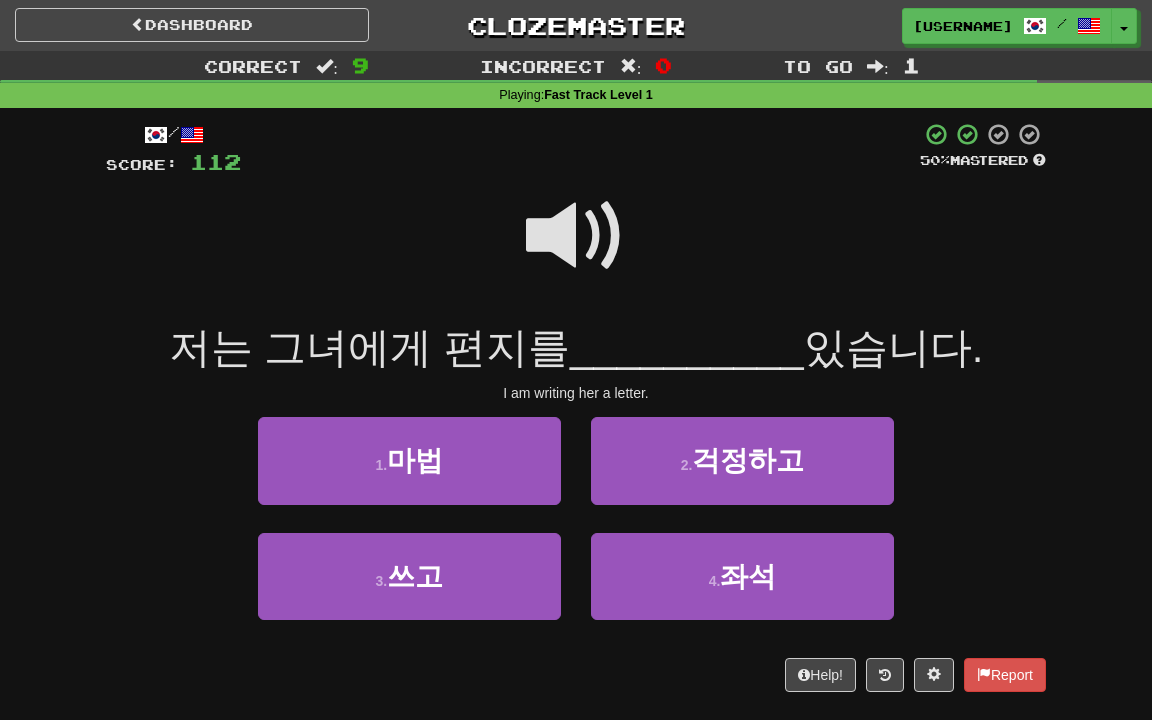 click at bounding box center [576, 236] 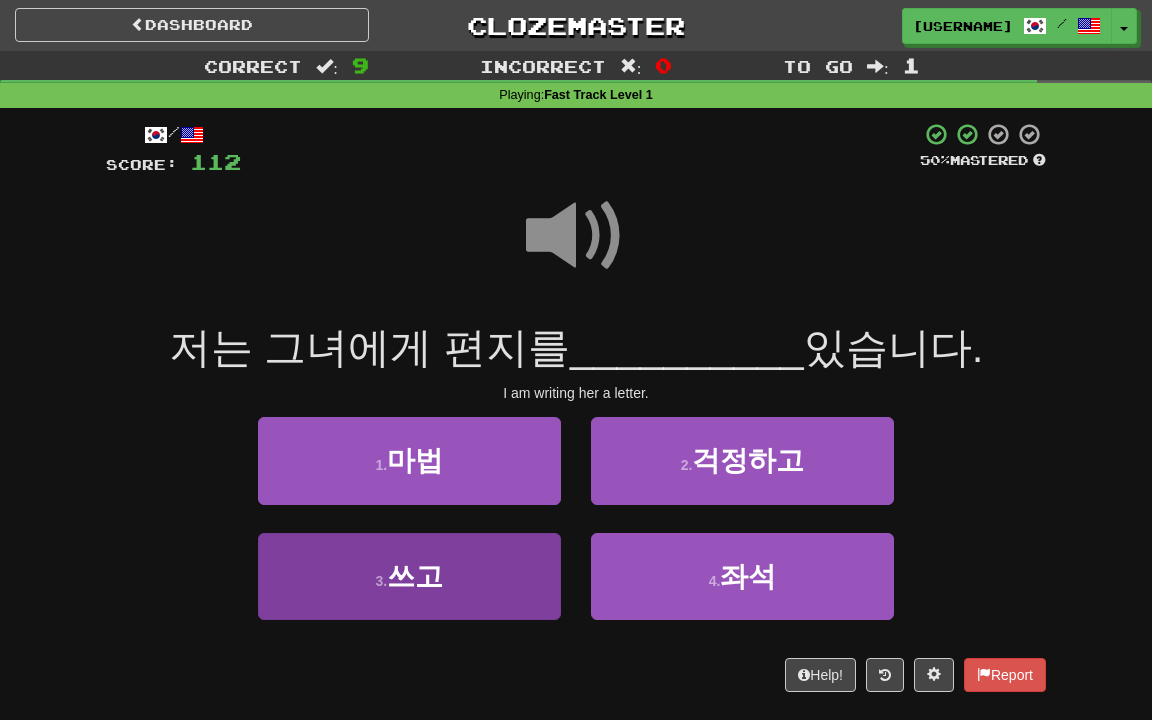 click on "3 .  쓰고" at bounding box center (409, 460) 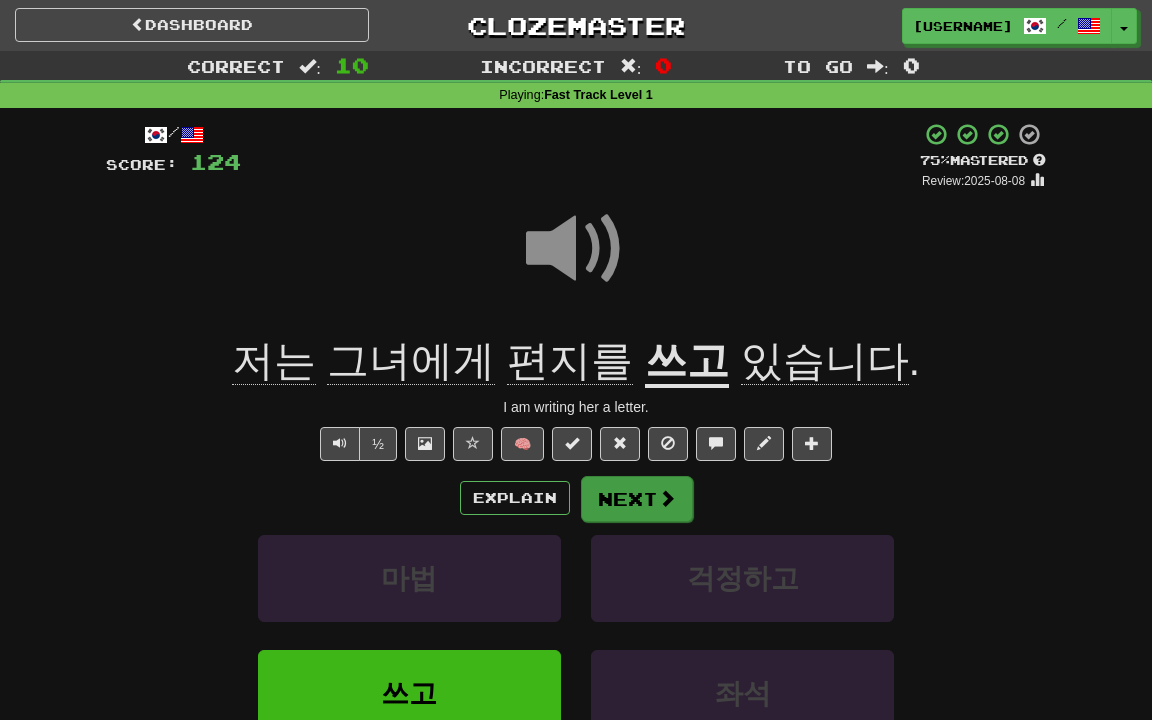 click on "Next" at bounding box center (637, 499) 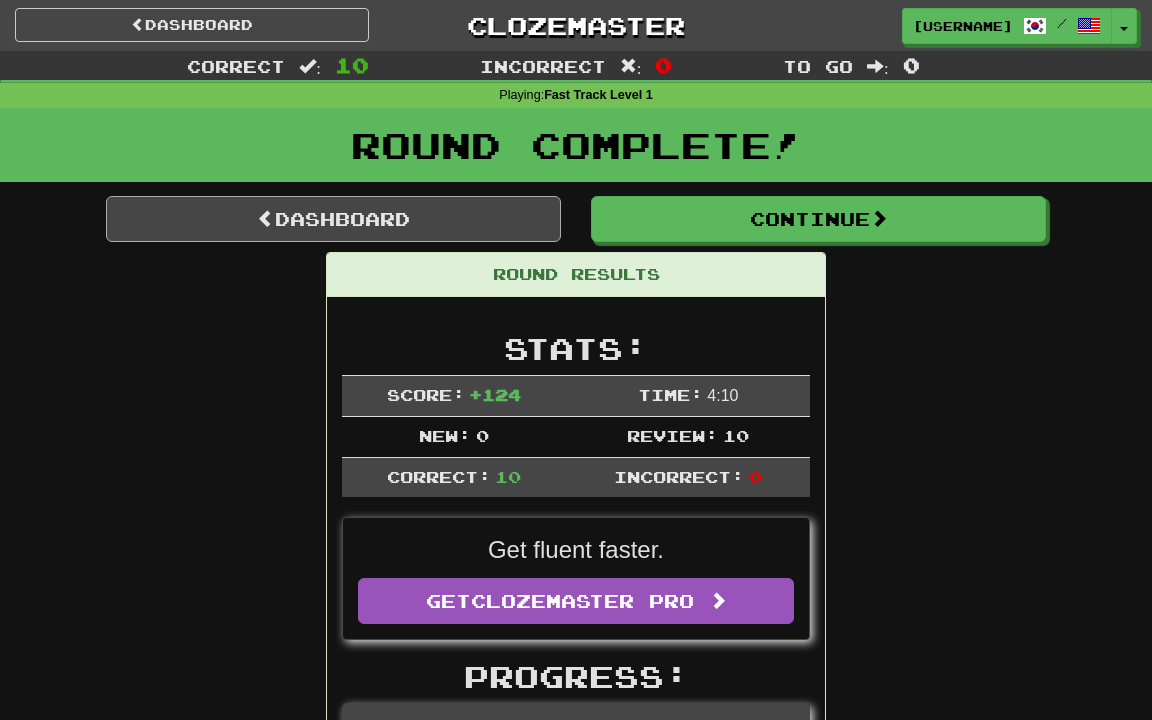click on "Dashboard" at bounding box center [333, 219] 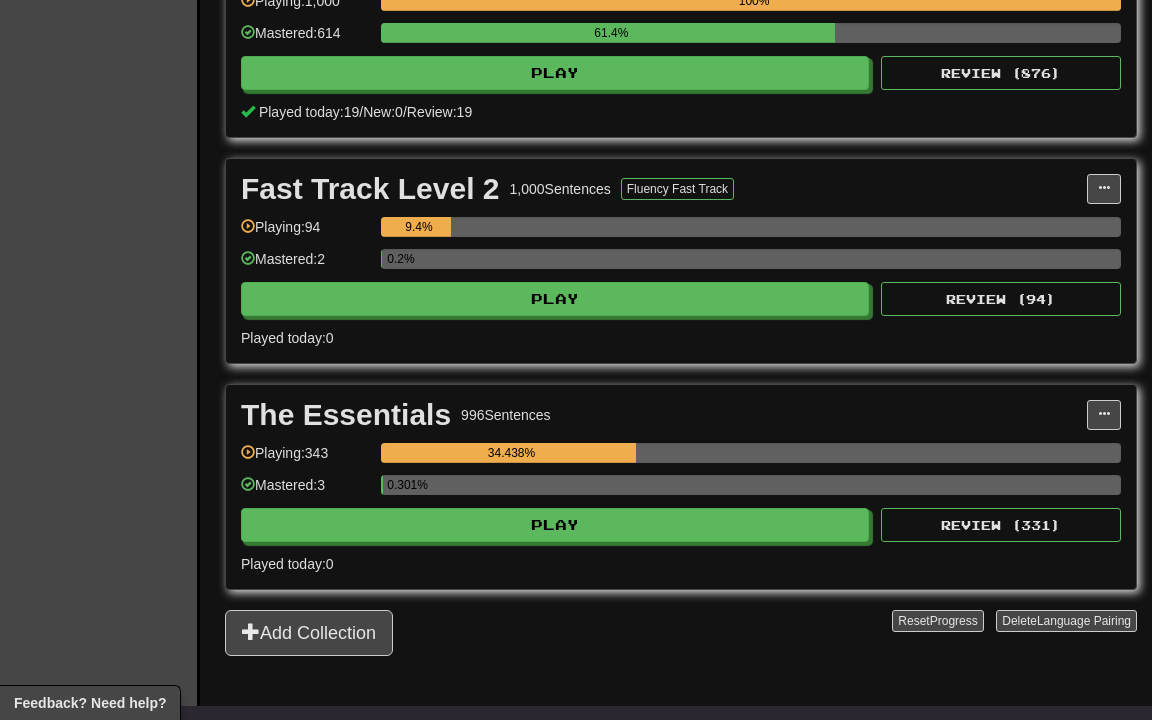 scroll, scrollTop: 624, scrollLeft: 0, axis: vertical 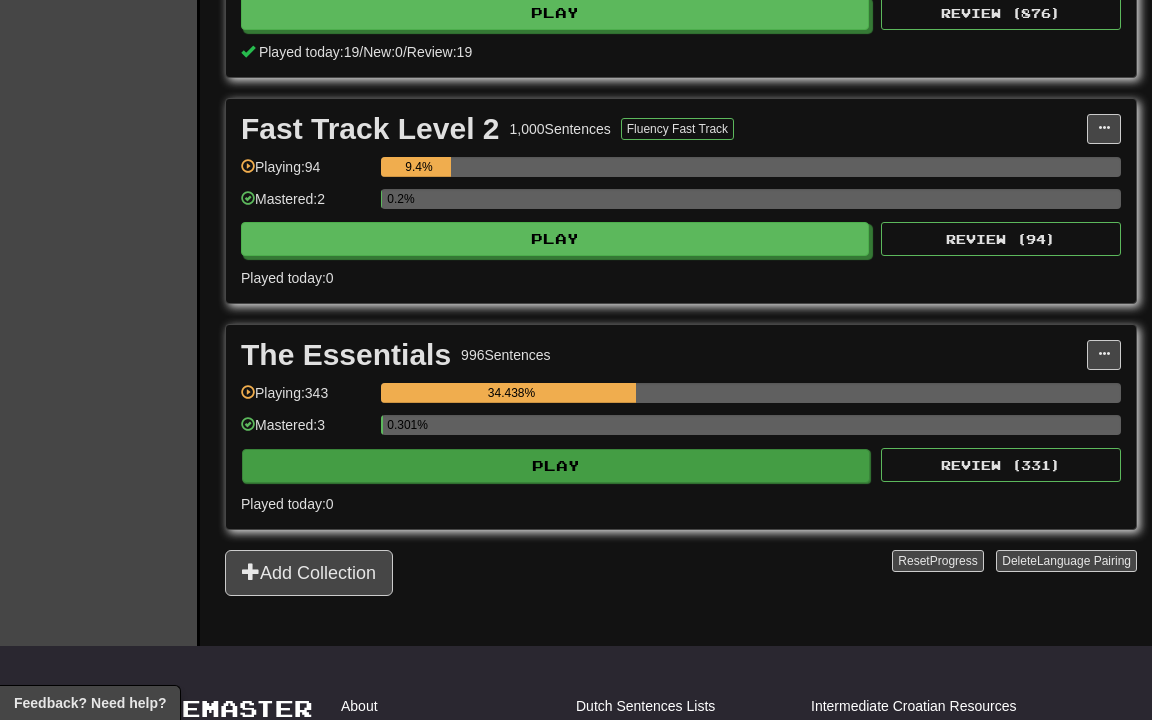click on "Play" at bounding box center [555, 13] 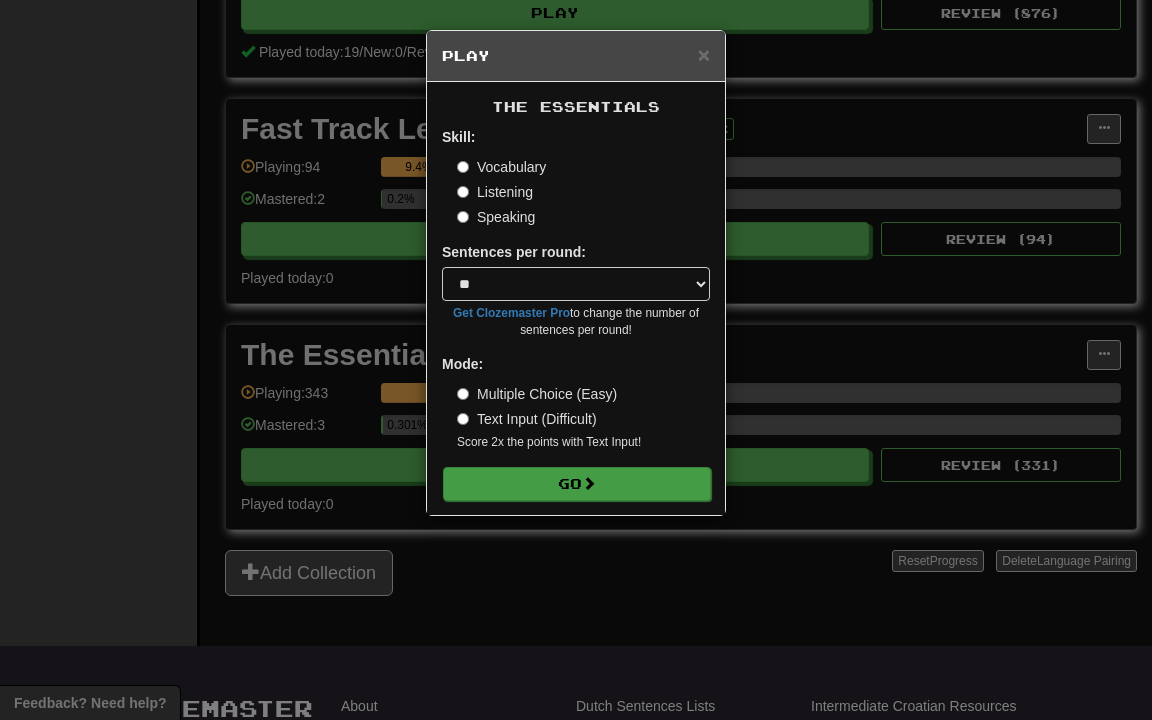 click on "Go" at bounding box center (577, 484) 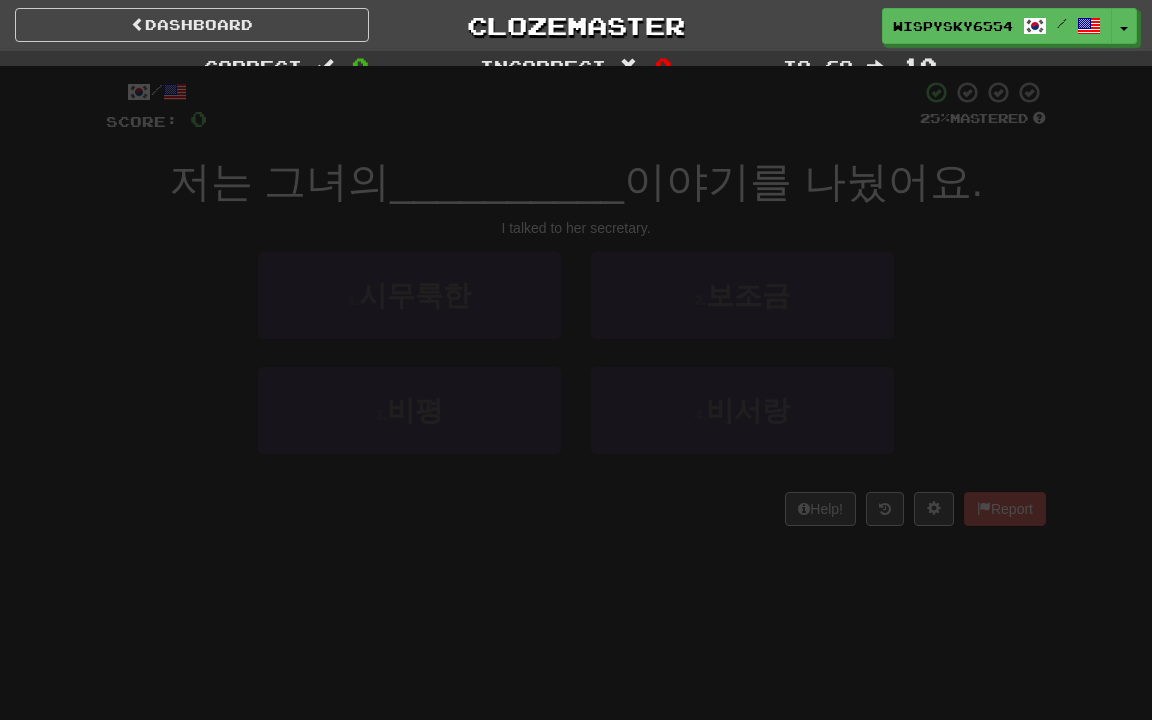 scroll, scrollTop: 0, scrollLeft: 0, axis: both 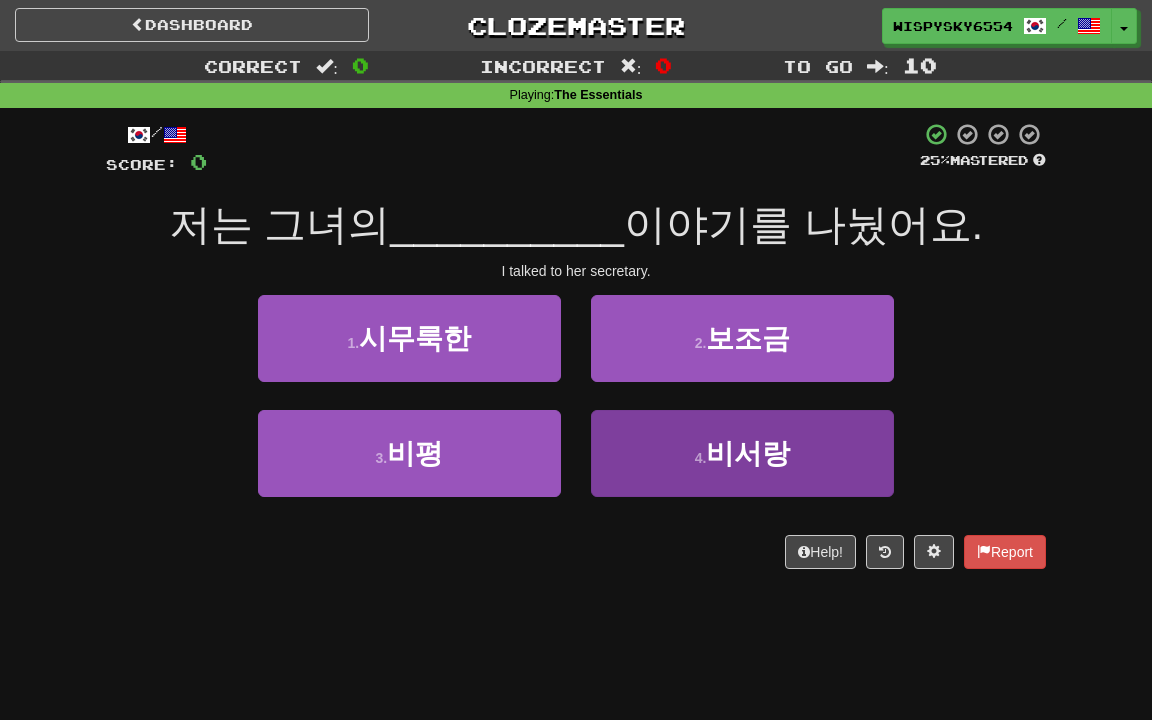 click on "[NUMBER] .  비서랑" at bounding box center (409, 338) 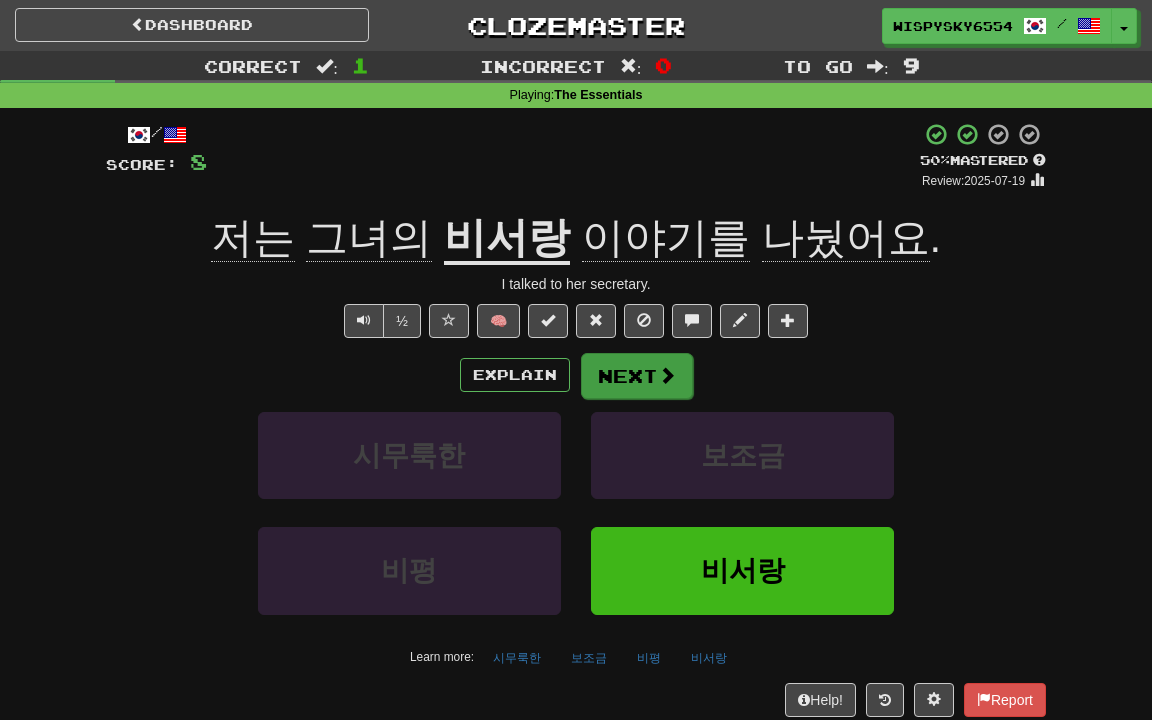 click at bounding box center (667, 375) 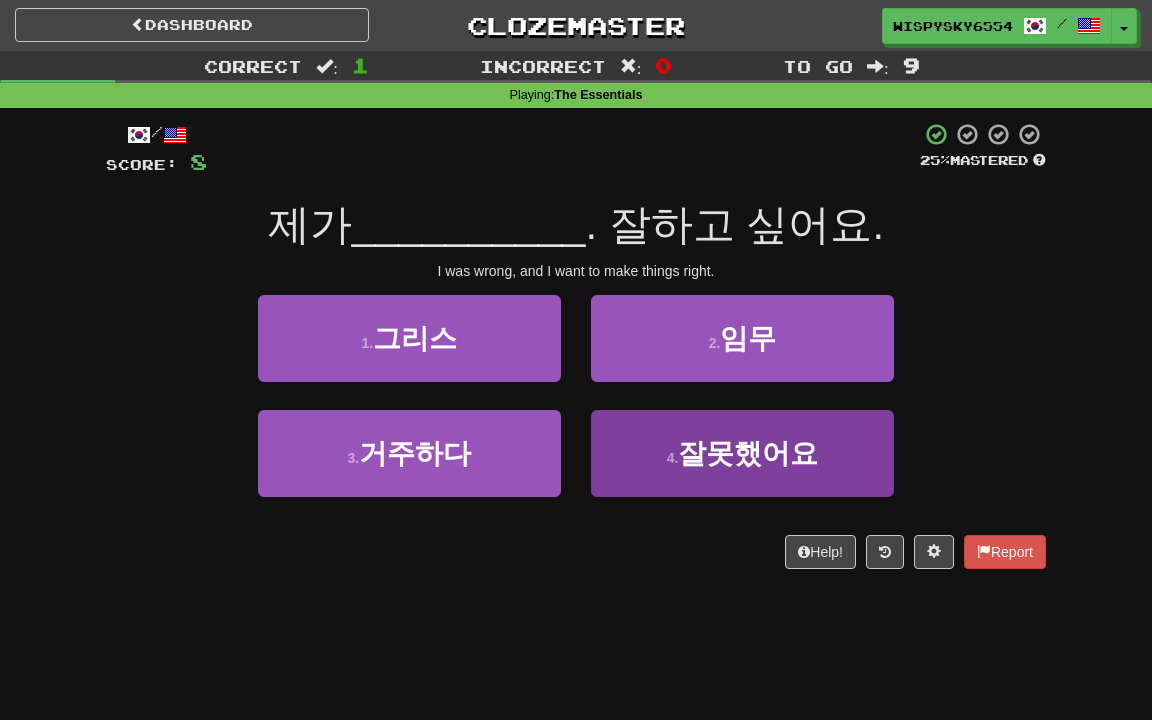 click on "[NUMBER] .  잘못했어요" at bounding box center [409, 338] 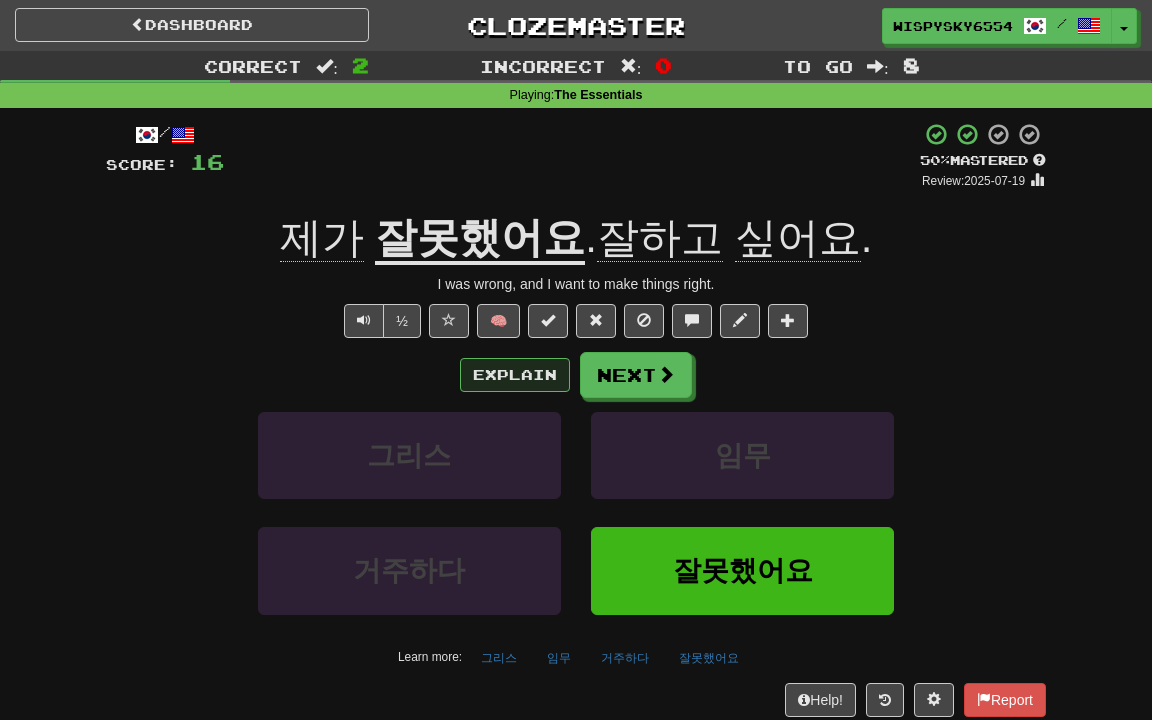 click on "Explain" at bounding box center (515, 375) 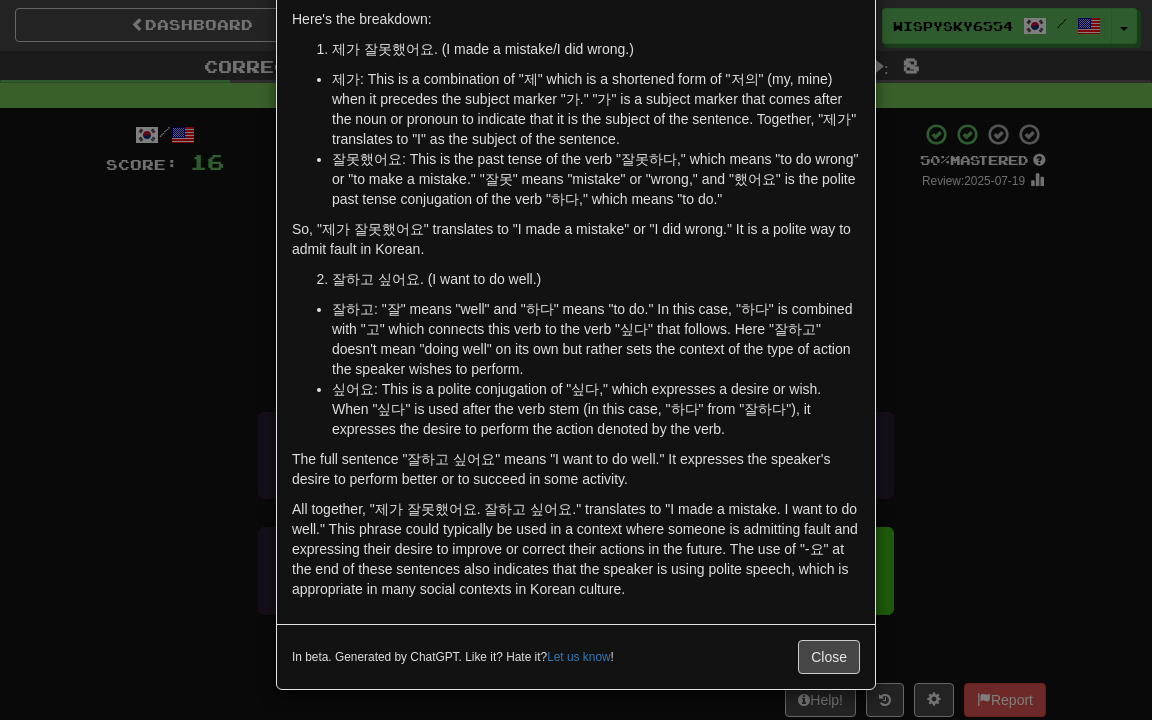 scroll, scrollTop: 208, scrollLeft: 0, axis: vertical 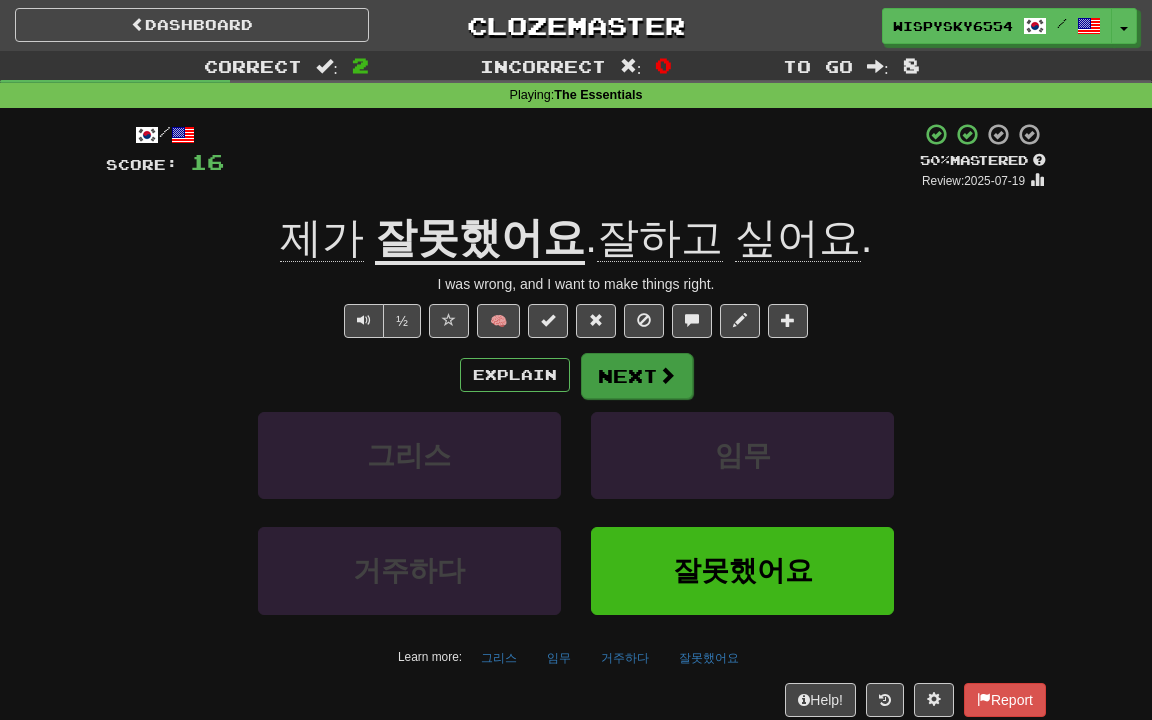 click on "Next" at bounding box center [637, 376] 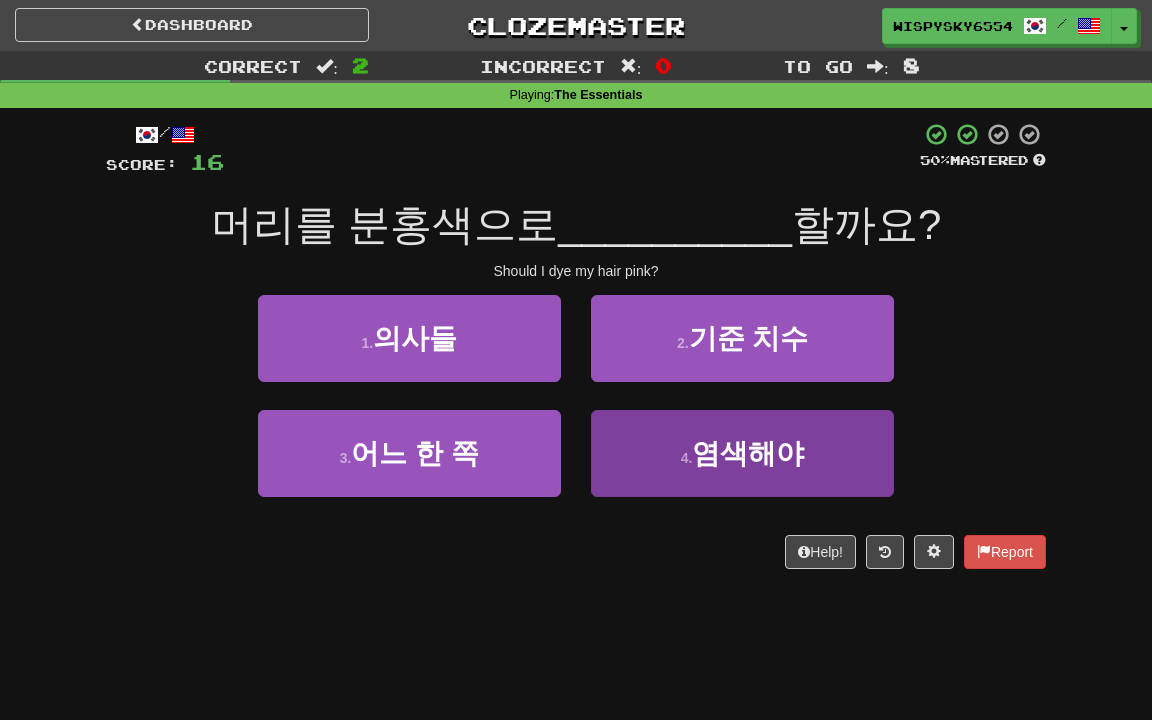 click on "[NUMBER] .  염색해야" at bounding box center [409, 338] 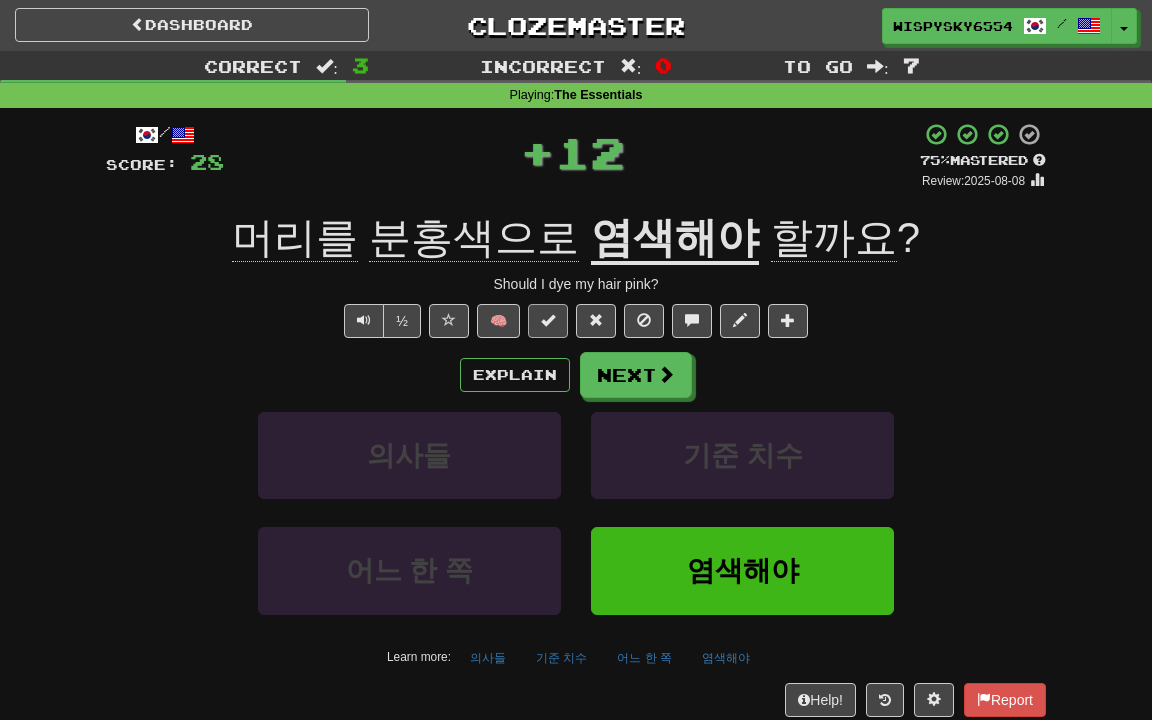click at bounding box center (548, 320) 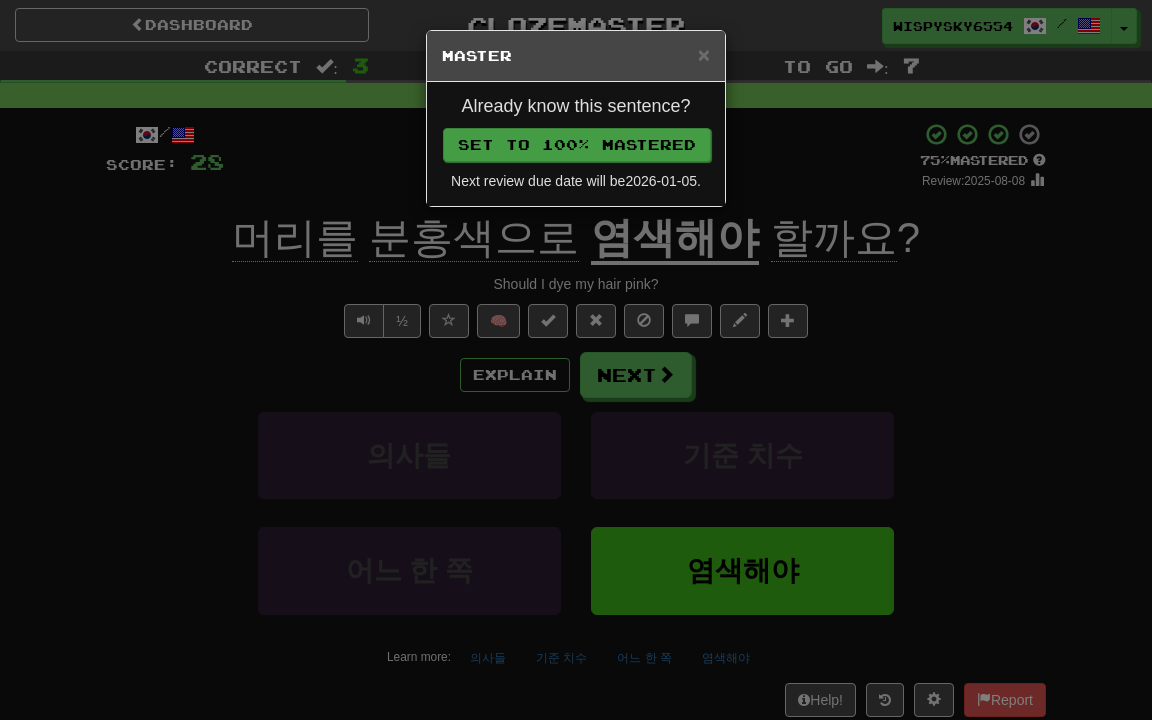 click on "Set to 100% Mastered" at bounding box center [577, 145] 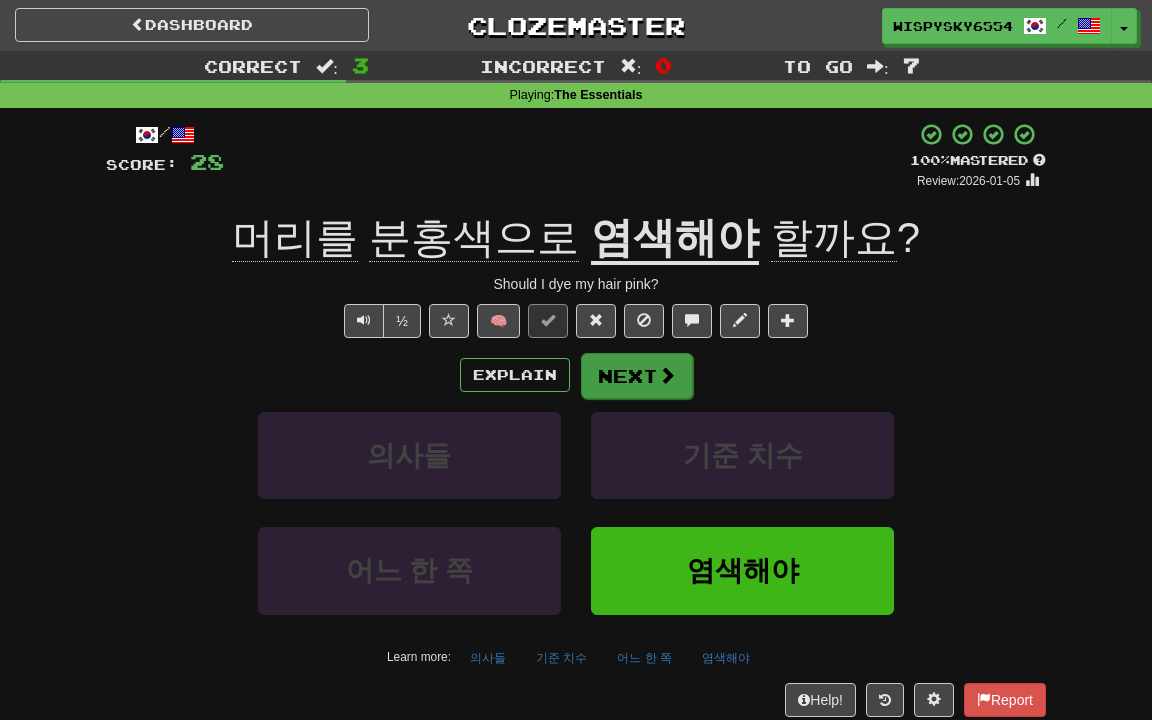 click on "Next" at bounding box center [637, 376] 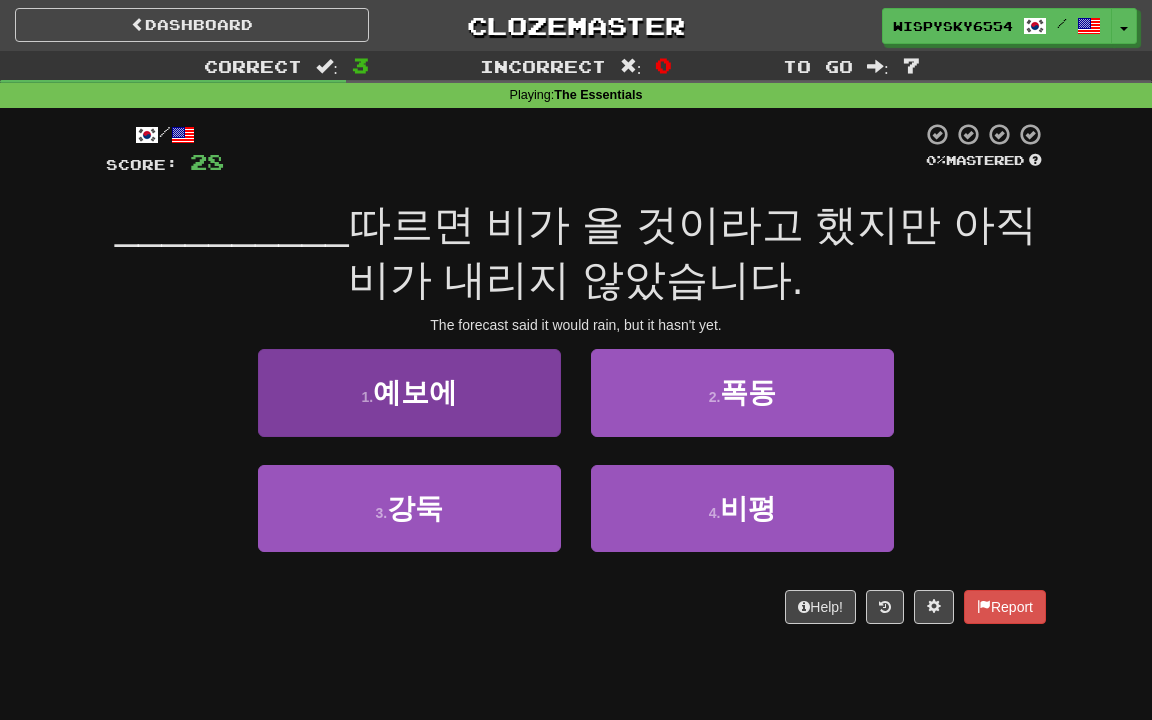 click on "[NUMBER] .  예보에" at bounding box center [409, 392] 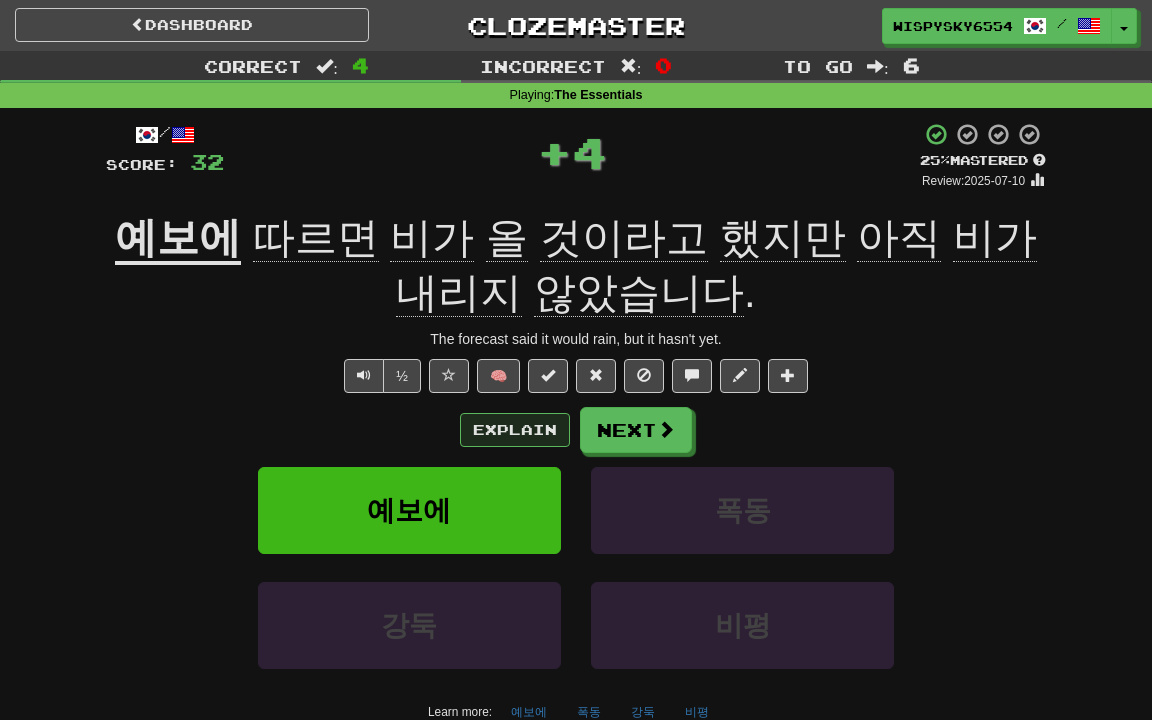 click on "Explain" at bounding box center [515, 430] 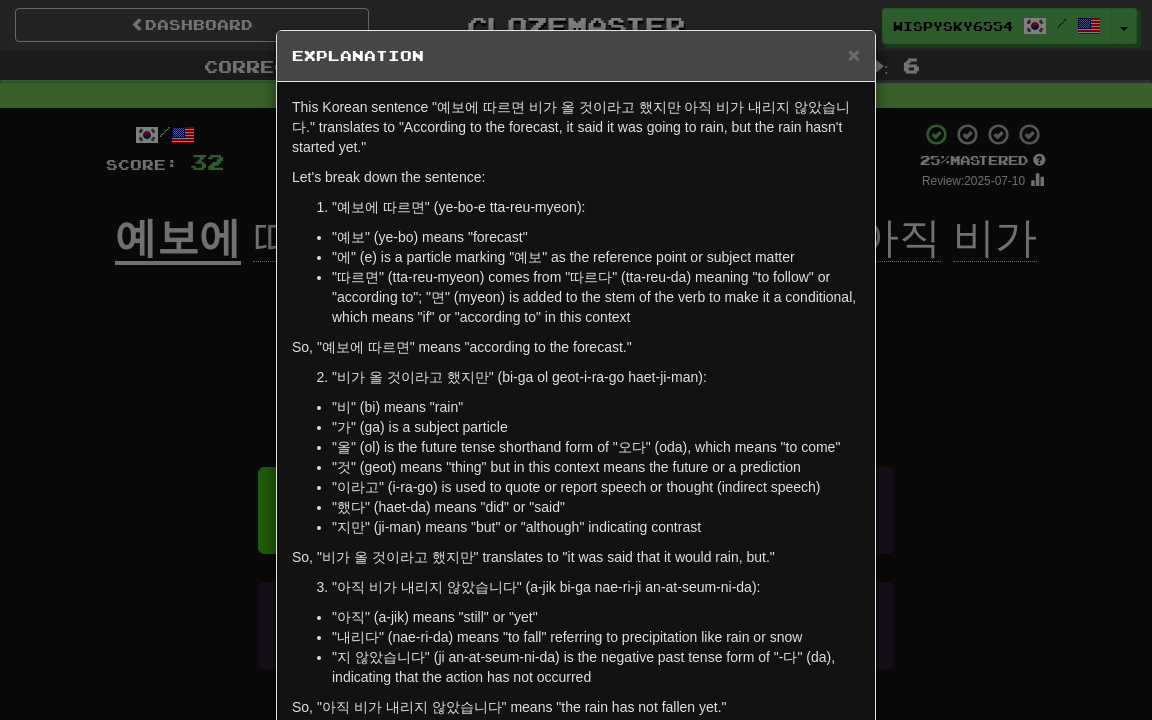 click on "× Explanation The Korean sentence "예보에 따르면 비가 올 것이라고 했지만 아직 비가 내리지 않았습니다." translates to "According to the forecast, it said it was going to rain, but the rain hasn't started yet."
Let's break down the sentence:
"예보에 따르면" (ye-bo-e tta-reu-myeon):
"예보" (ye-bo) means "forecast"
"에" (e) is a particle marking "예보" as the reference point or subject matter
"따르면" (tta-reu-myeon) comes from "따르다" (tta-reu-da) meaning "to follow" or "according to"; "면" (myeon) is added to the stem of the verb to make it a conditional, which means "if" or "according to" in this context
So, "예보에 따르면" means "according to the forecast."
"비가 올 것이라고 했지만" (bi-ga ol geot-i-ra-go haet-ji-man):
"비" (bi) means "rain"
"가" (ga) is a subject particle
"올" (ol) is the future tense shorthand form of "오다" (oda), which means "to come"
"했다" (haet-da) means "did" or "said"" at bounding box center [576, 360] 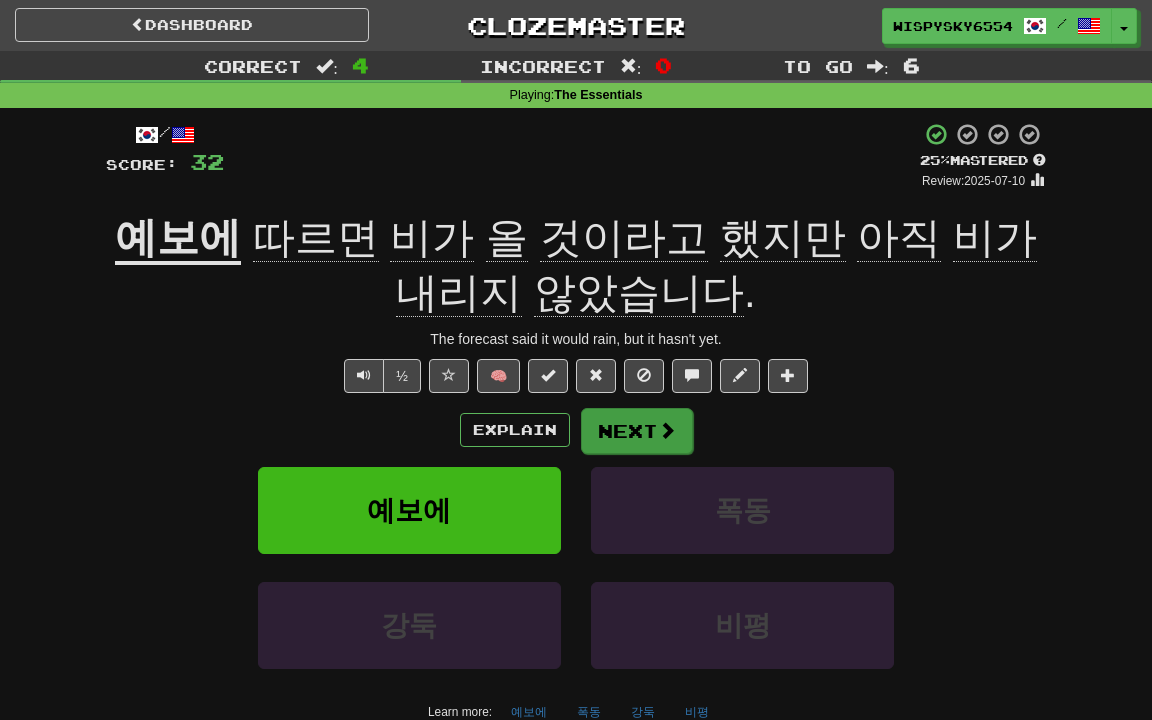 click on "Next" at bounding box center (637, 431) 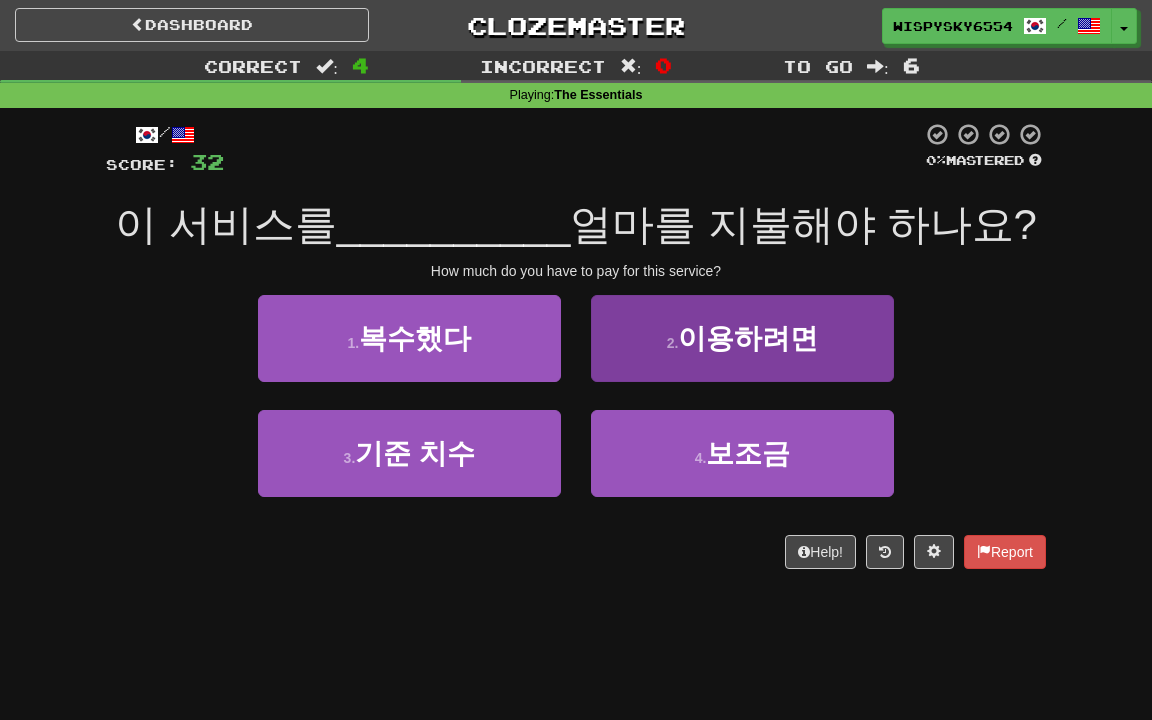 click on "이용하려면" at bounding box center [415, 338] 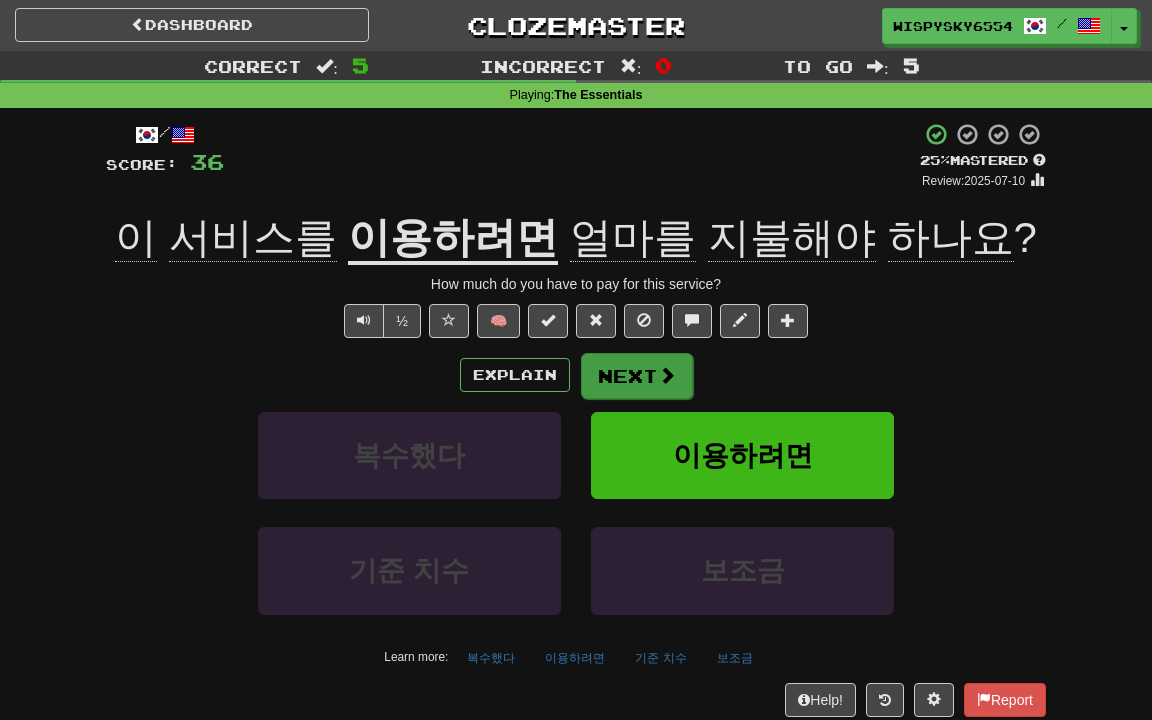click on "Next" at bounding box center [637, 376] 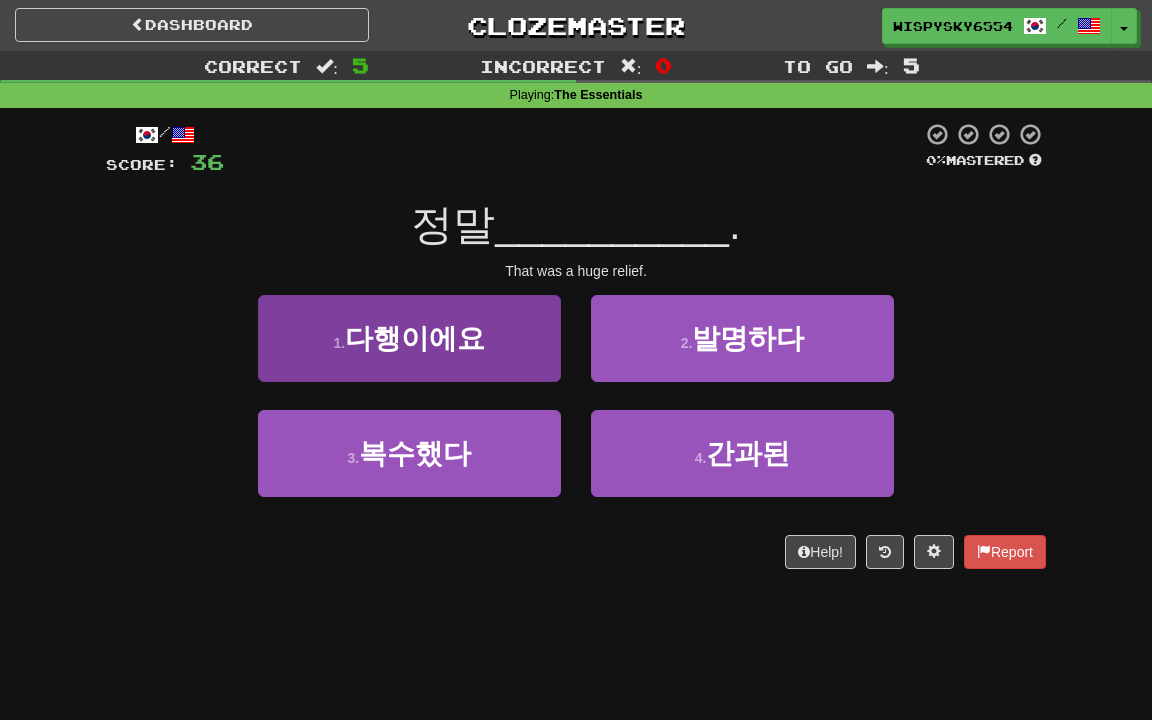 click on "1 . 다행이에요" at bounding box center (409, 338) 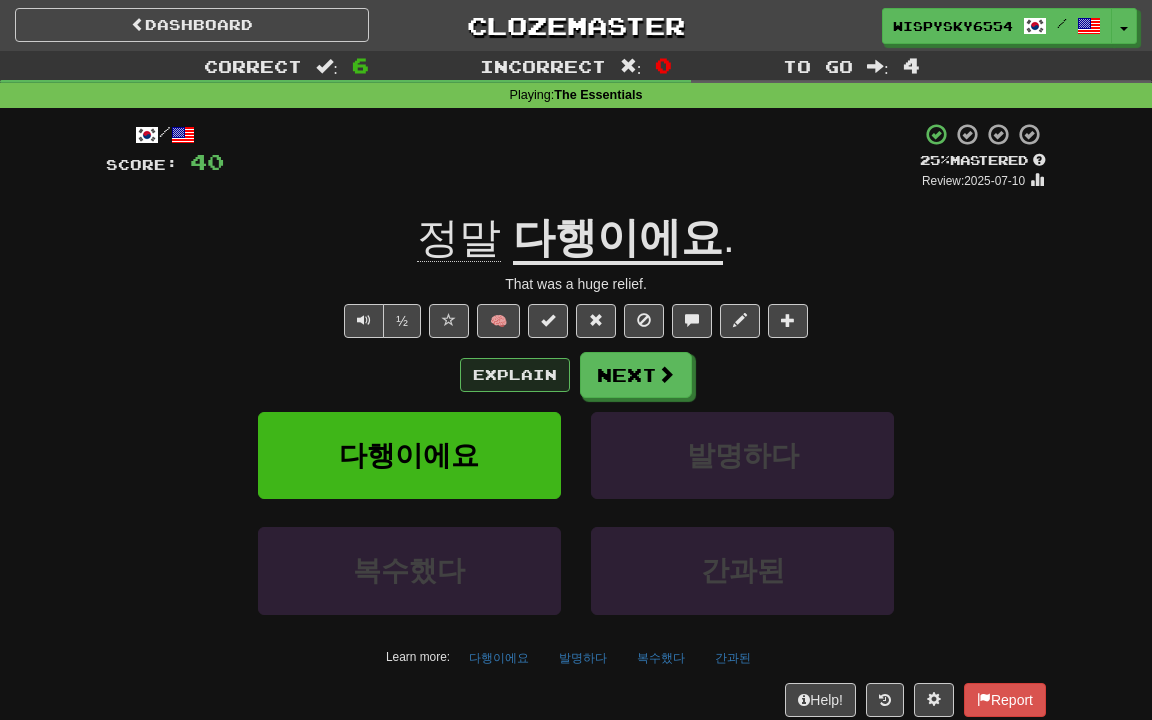 click on "Explain" at bounding box center (515, 375) 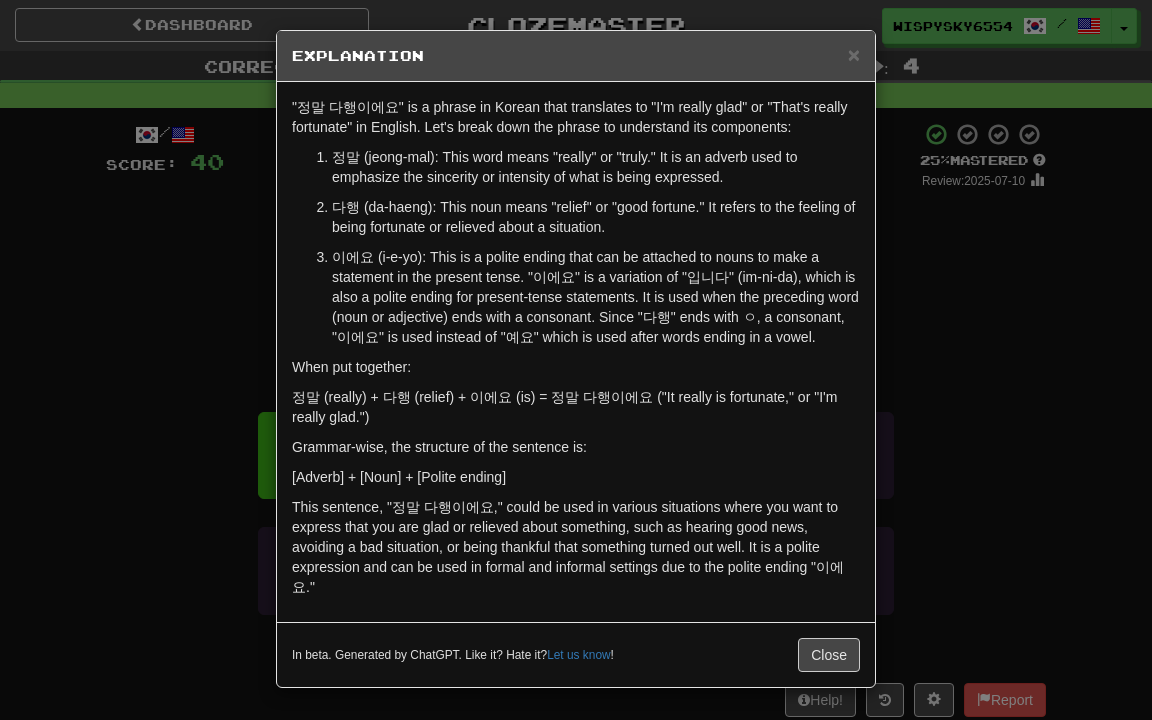 click on "× Explanation "정말 다행이에요" is a phrase in Korean that translates to "I'm really glad" or "That's really fortunate" in English. Let's break down the phrase to understand its components:
정말 (jeong-mal): This word means "really" or "truly." It is an adverb used to emphasize the sincerity or intensity of what is being expressed.
다행 (da-haeng): This noun means "relief" or "good fortune." It refers to the feeling of being fortunate or relieved about a situation.
이에요 (i-e-yo): This is a polite ending that can be attached to nouns to make a statement in the present tense. "이에요" is a variation of "입니다" (im-ni-da), which is also a polite ending for present-tense statements. It is used when the preceding word (noun or adjective) ends with a consonant. Since "다행" ends with ㅇ, a consonant, "이에요" is used instead of "예요" which is used after words ending in a vowel.
When put together:
Grammar-wise, the structure of the sentence is:
! Close" at bounding box center (576, 360) 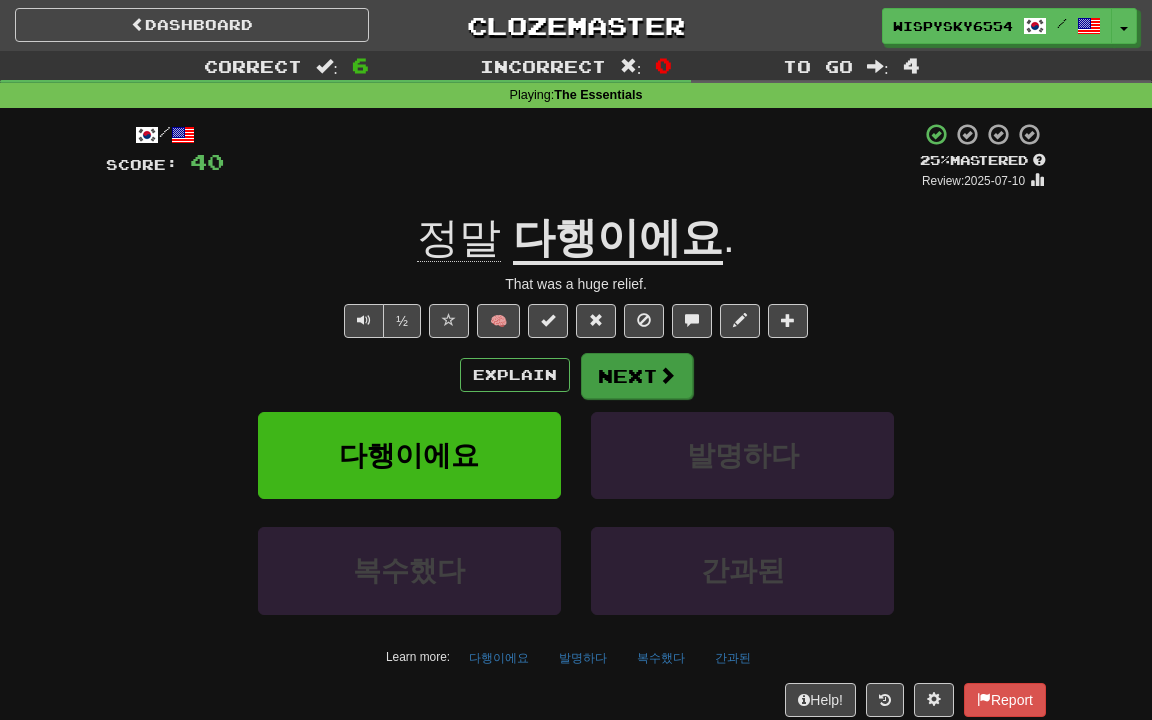 click on "Next" at bounding box center (637, 376) 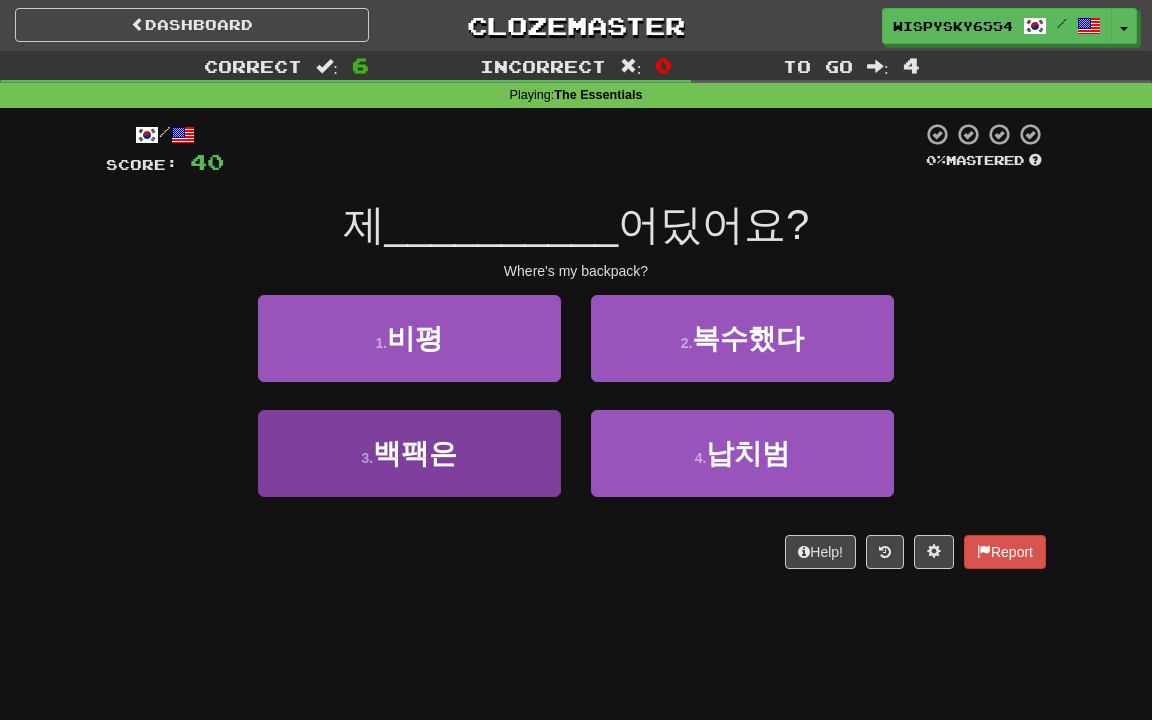 click on "[NUMBER] .  백팩은" at bounding box center [409, 338] 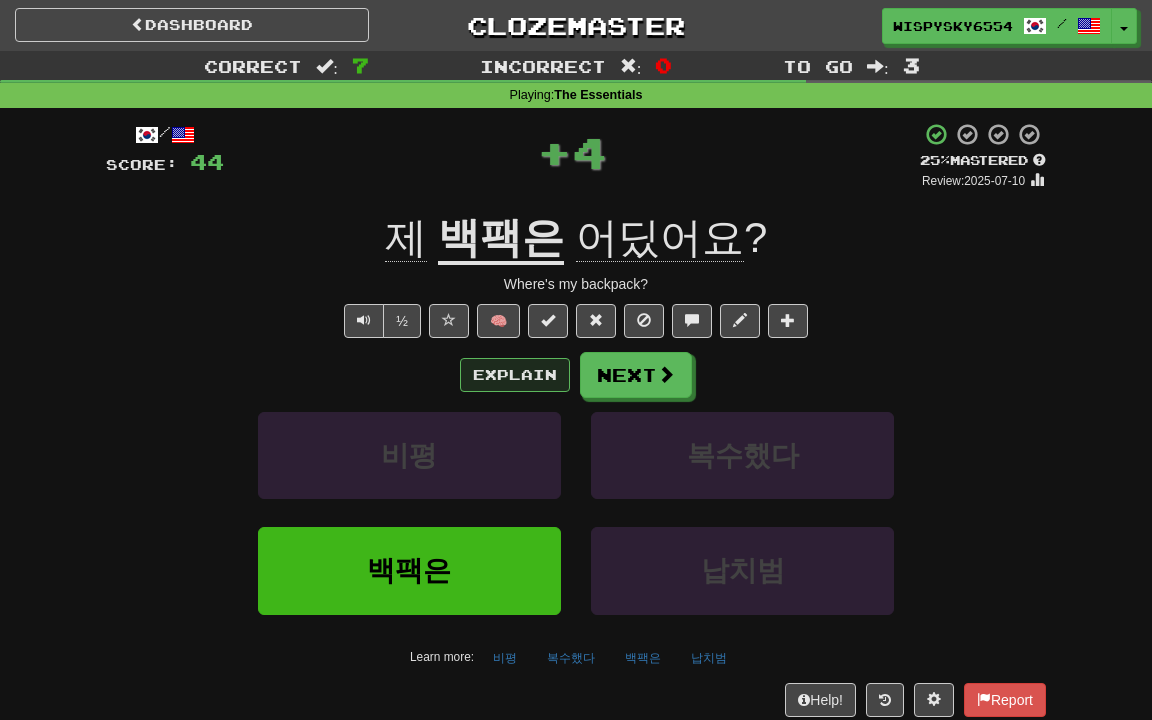 click on "Explain" at bounding box center (515, 375) 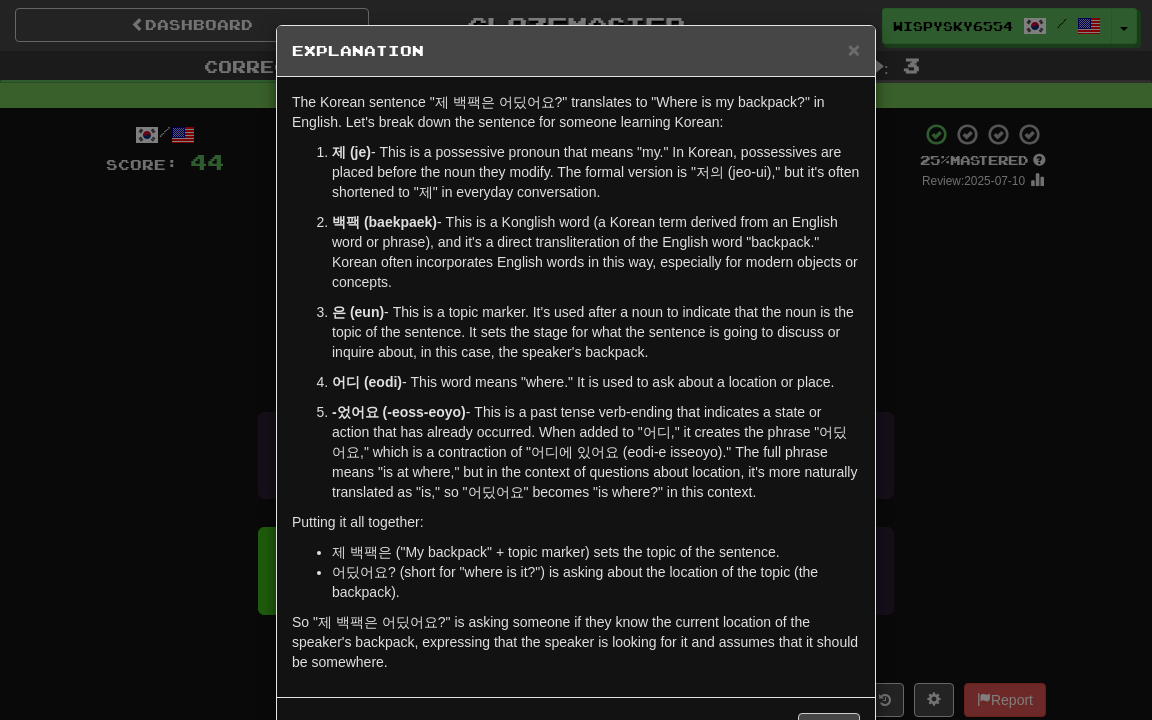 scroll, scrollTop: 8, scrollLeft: 0, axis: vertical 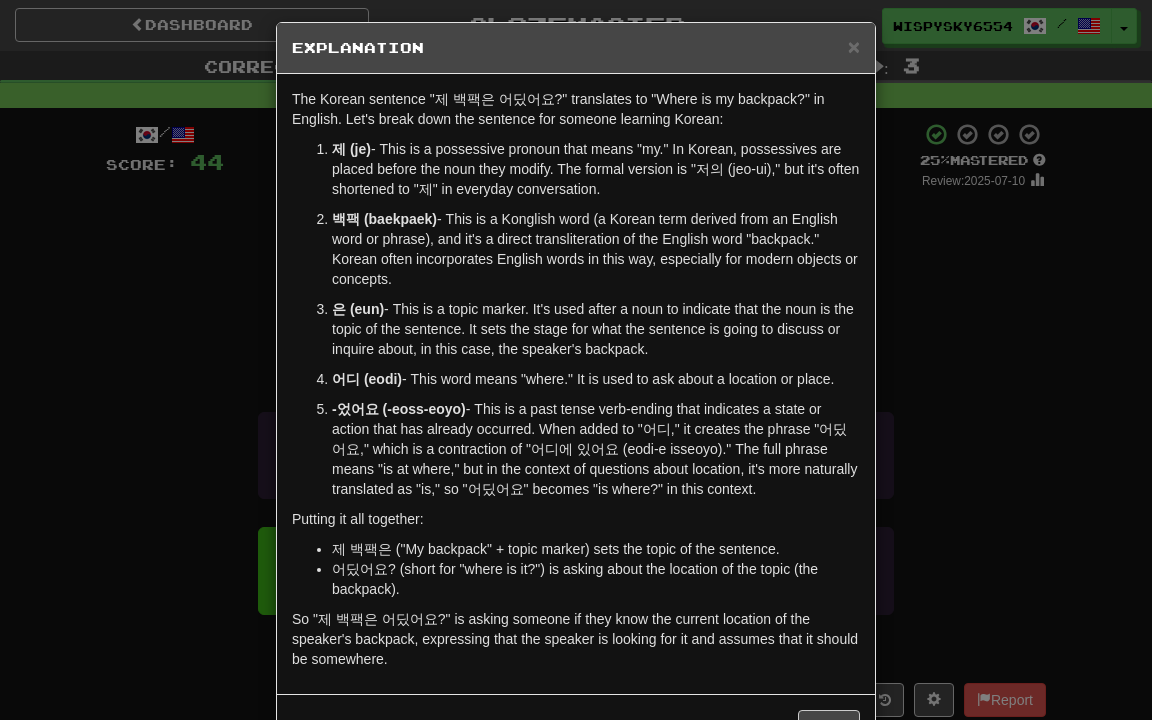 click on "× Explanation The Korean sentence "제 백팩은 어딨어요?" translates to "Where is my backpack?" in English. Let's break down the sentence for someone learning Korean:
제 (je)  - This is a possessive pronoun that means "my." In Korean, possessives are placed before the noun they modify. The formal version is "저의 (jeo-ui)," but it's often shortened to "제" in everyday conversation.
백팩 (baekpaek)  - This is a Konglish word (a Korean term derived from an English word or phrase), and it's a direct transliteration of the English word "backpack." Korean often incorporates English words in this way, especially for modern objects or concepts.
은 (eun)  - This is a topic marker. It's used after a noun to indicate that the noun is the topic of the sentence. It sets the stage for what the sentence is going to discuss or inquire about, in this case, the speaker's backpack.
어디 (eodi)  - This word means "where." It is used to ask about a location or place." at bounding box center (576, 360) 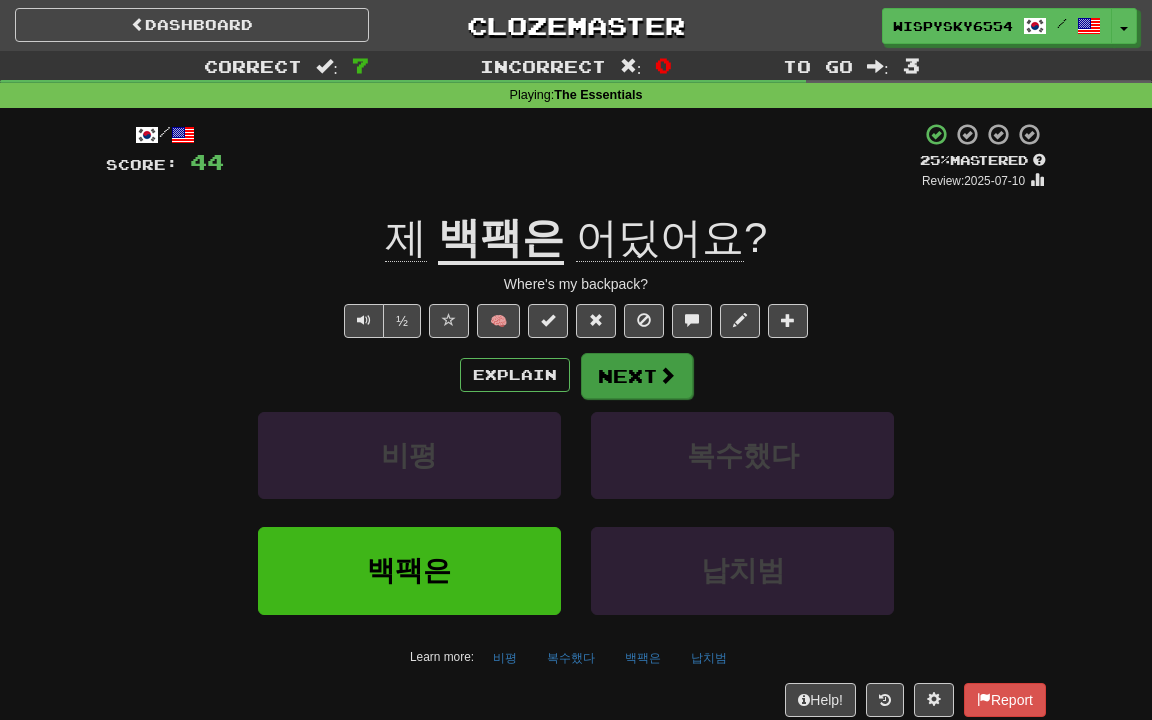 click on "Next" at bounding box center (637, 376) 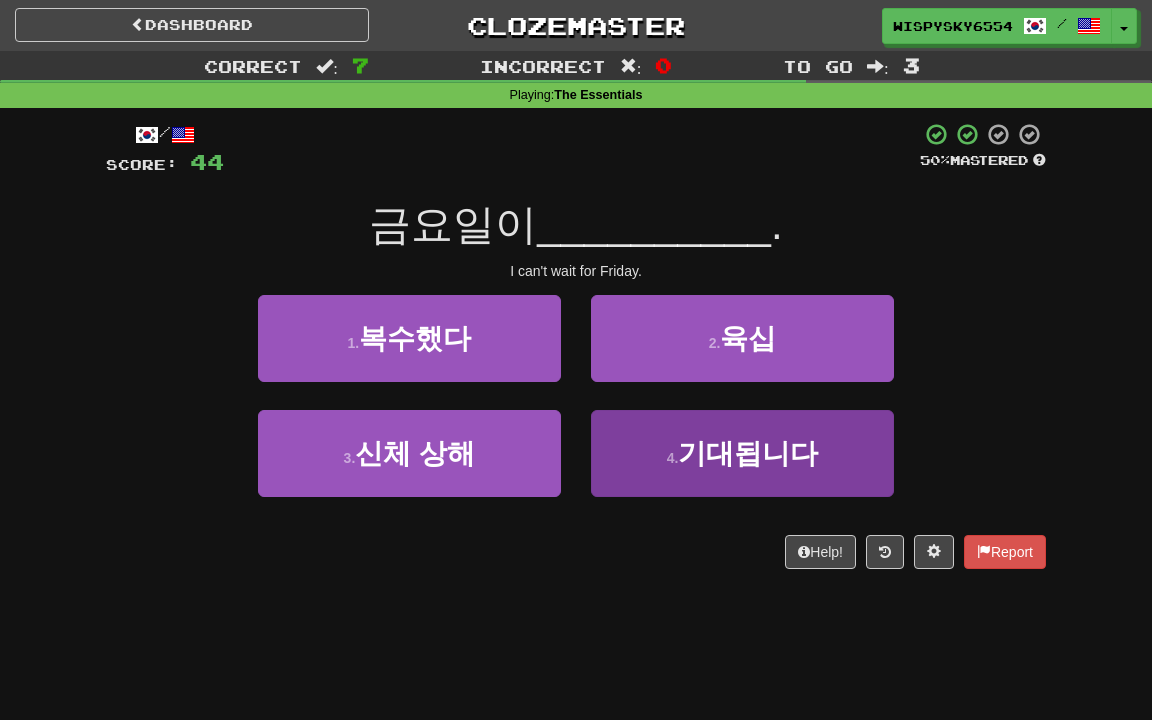 click on "기대됩니다" at bounding box center [415, 338] 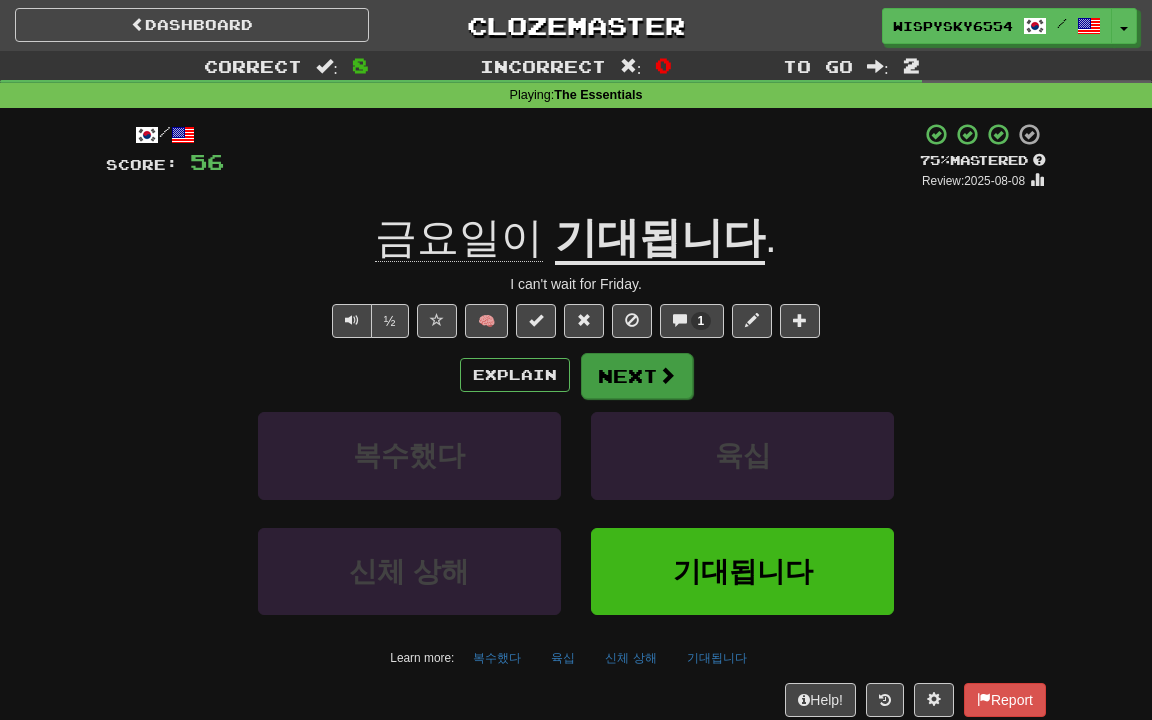 click at bounding box center [667, 375] 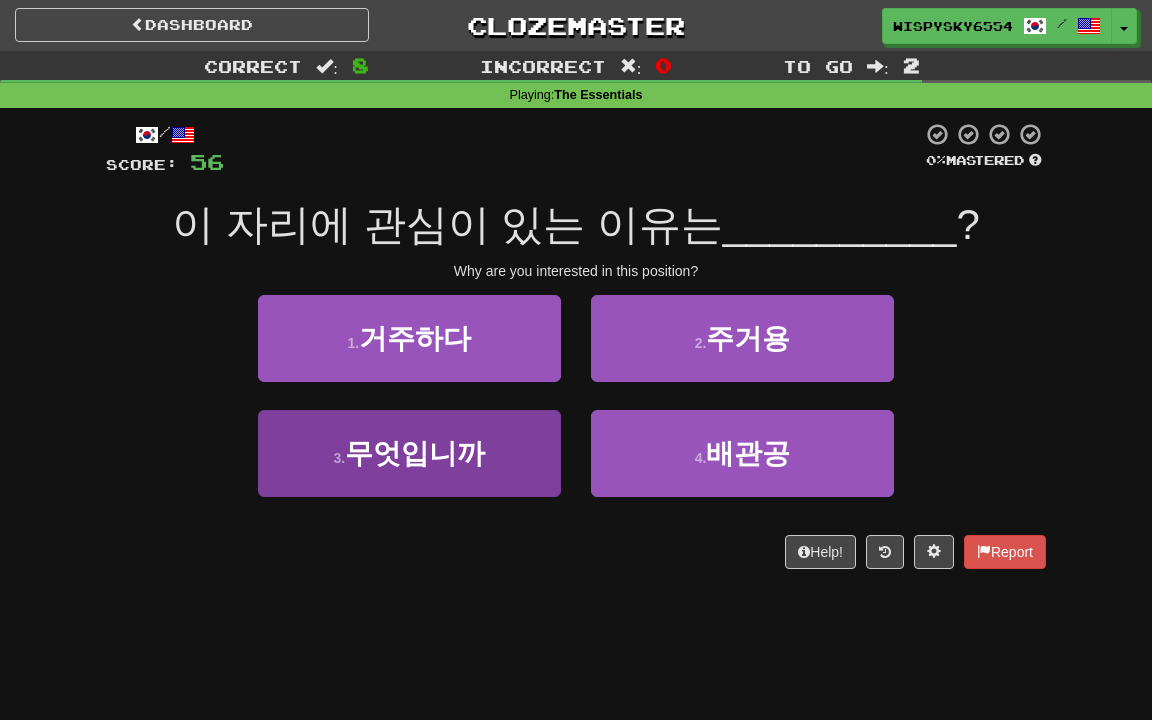 click on "무엇입니까" at bounding box center [415, 338] 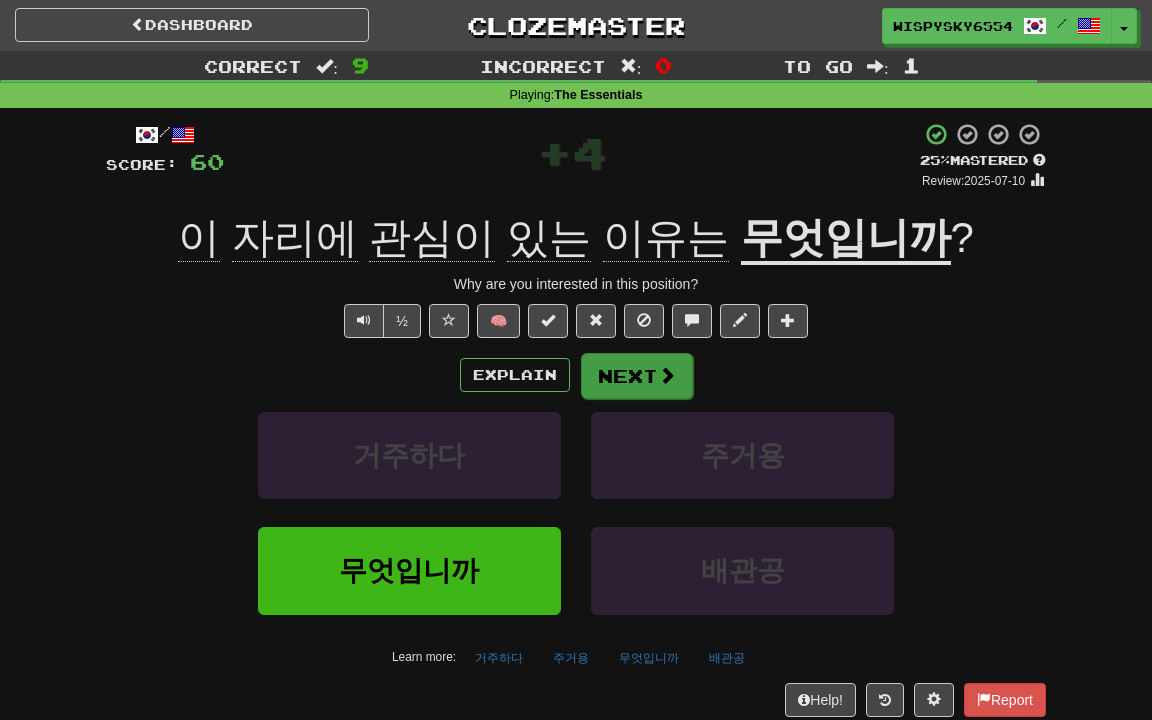 click on "Next" at bounding box center (637, 376) 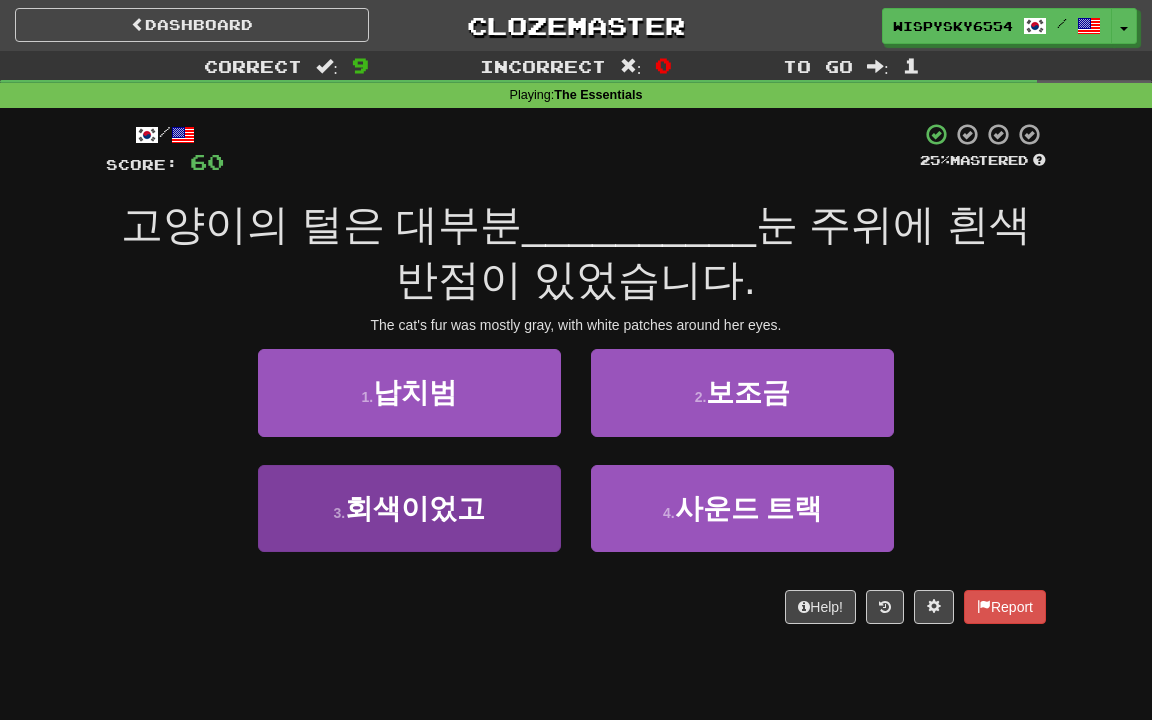 click on "[NUMBER] .  회색이었고" at bounding box center [409, 392] 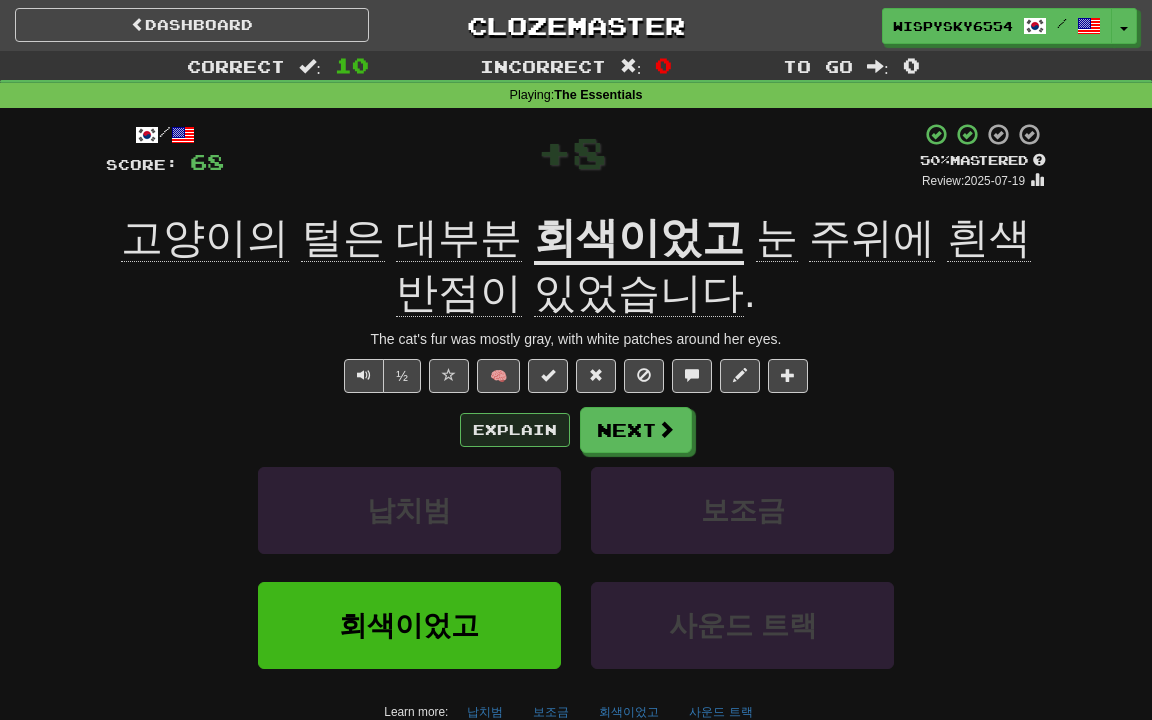 click on "Explain" at bounding box center [515, 430] 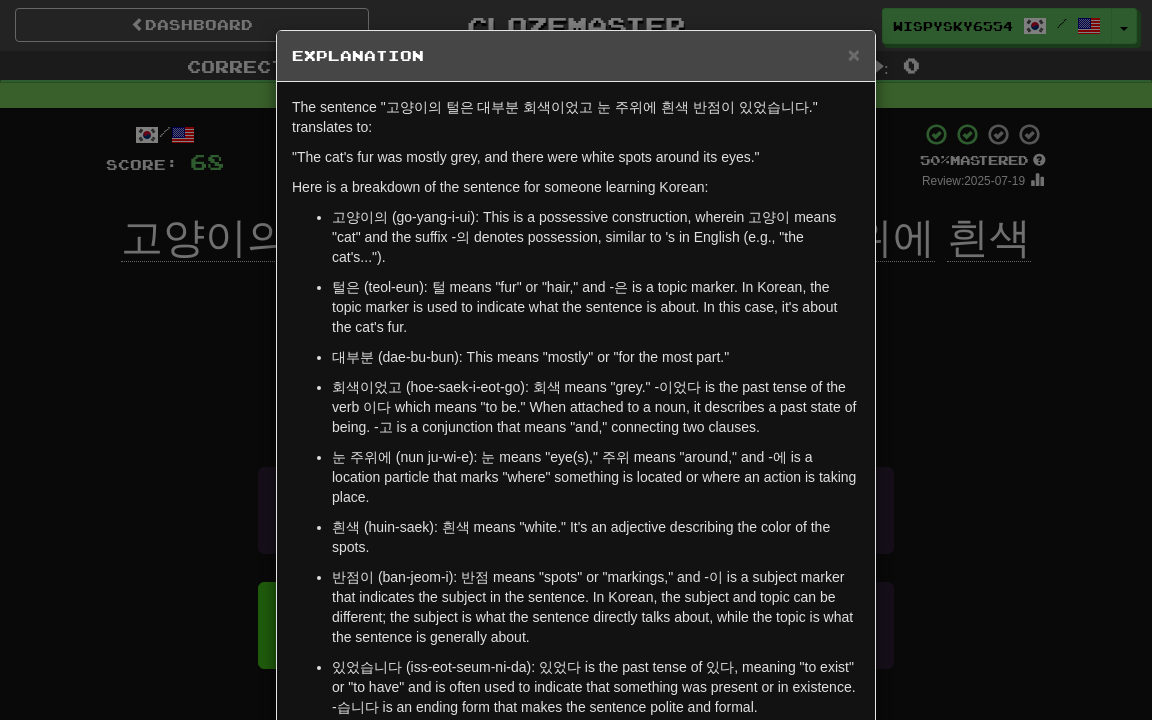 click on "× Explanation The sentence "고양이의 털은 대부분 회색이었고 눈 주위에 흰색 반점이 있었습니다." translates to:
"The cat's fur was mostly grey, and there were white spots around its eyes."
Here is a breakdown of the sentence for someone learning Korean:
고양이의 (go-yang-i-ui): This is a possessive construction, wherein 고양이 means "cat" and the suffix -의 denotes possession, similar to 's in English (e.g., "the cat's...").
털은 (teol-eun): 털 means "fur" or "hair," and -은 is a topic marker. In Korean, the topic marker is used to indicate what the sentence is about. In this case, it's about the cat's fur.
대부분 (dae-bu-bun): This means "mostly" or "for the most part."
회색이었고 (hoe-saek-i-eot-go): 회색 means "grey." -이었다 is the past tense of the verb 이다 which means "to be." When attached to a noun, it describes a past state of being. -고 is a conjunction that means "and," connecting two clauses." at bounding box center (576, 360) 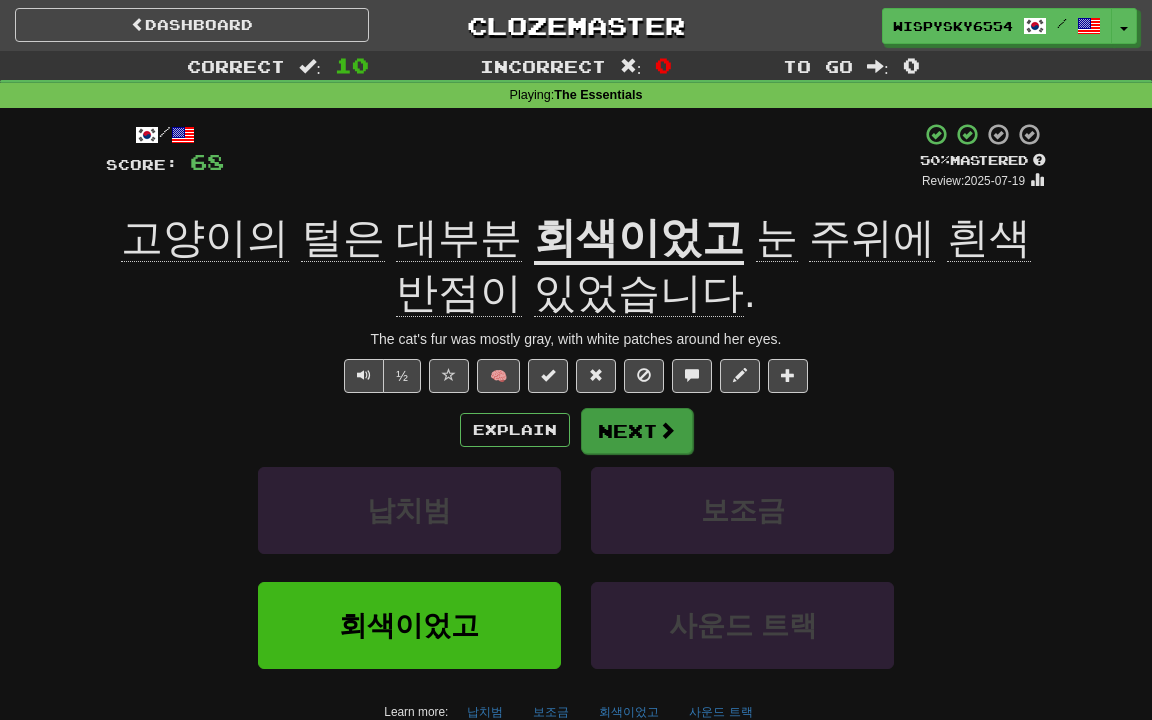 click at bounding box center (667, 430) 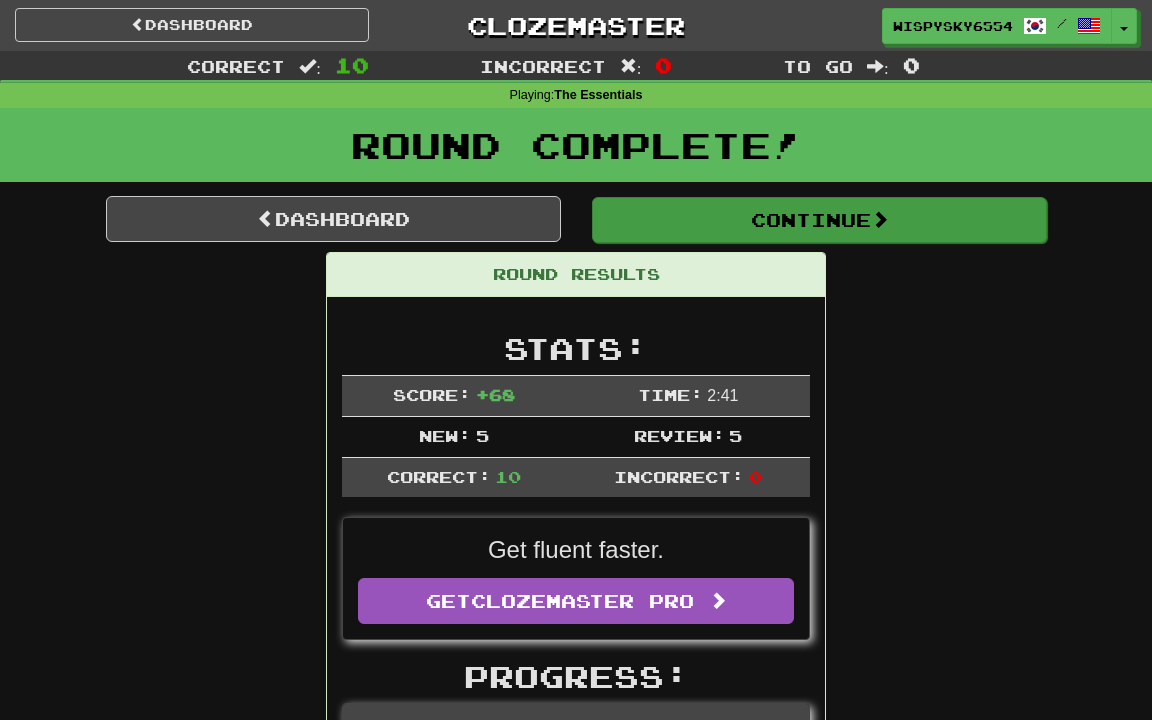 click on "Continue" at bounding box center (819, 220) 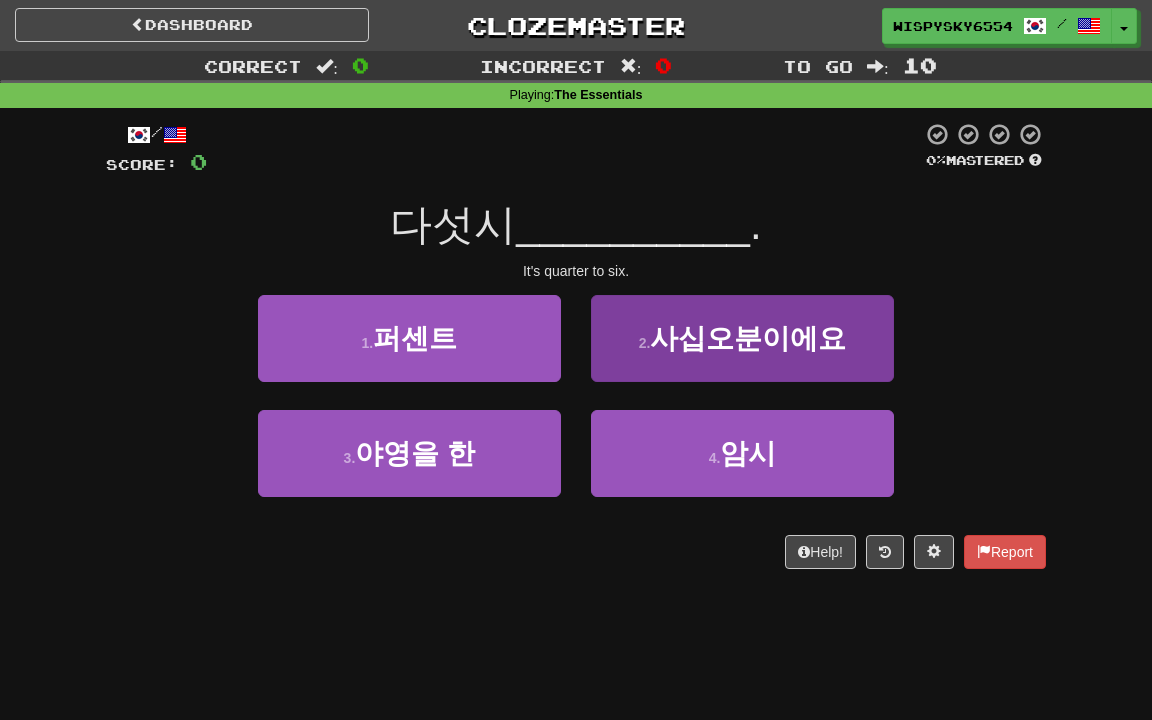 click on "[NUMBER] .  사십오분이에요" at bounding box center (409, 338) 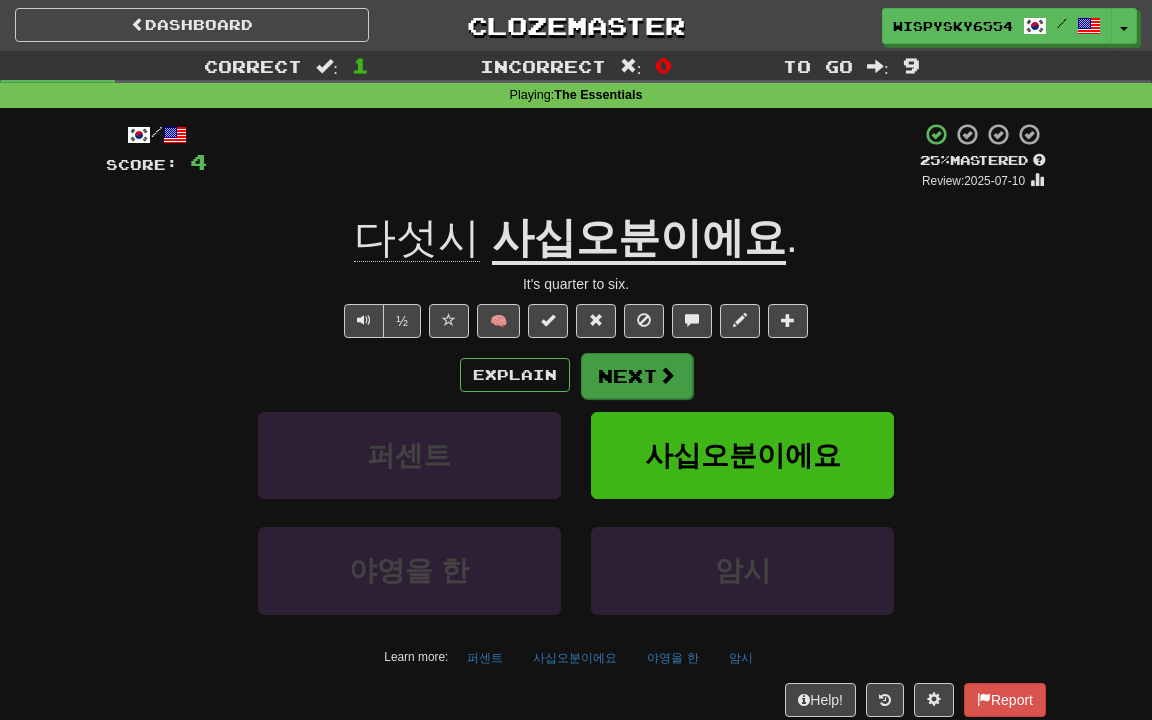 click at bounding box center (667, 375) 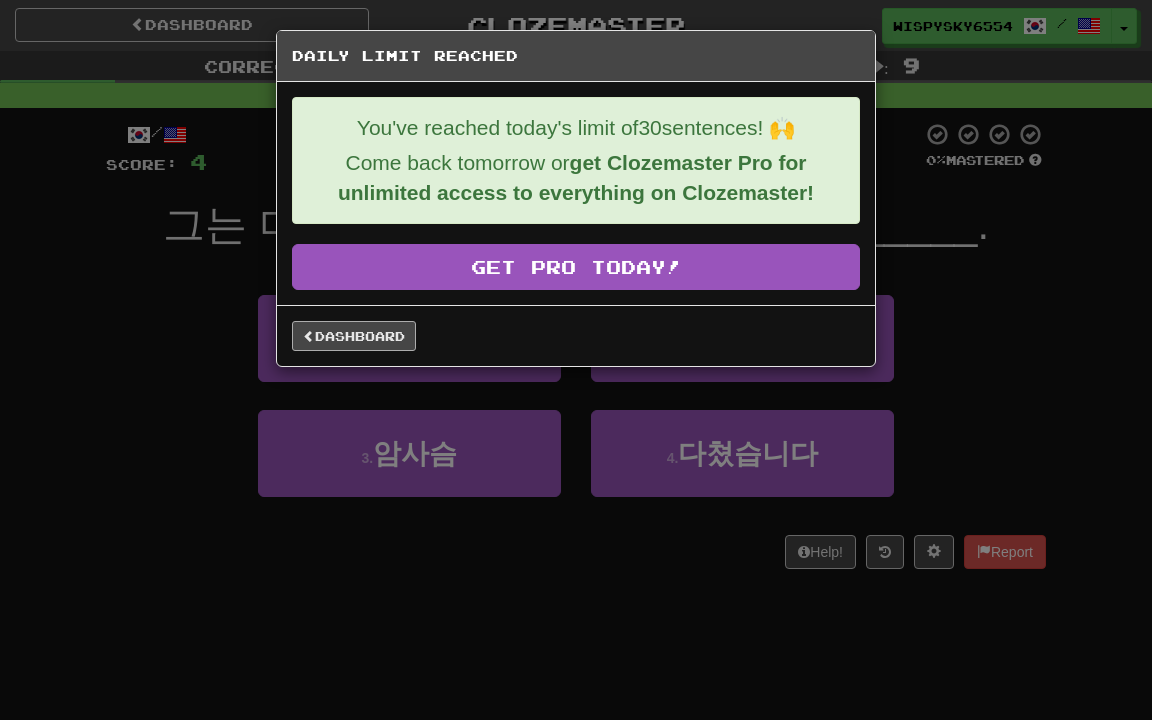 click on "Dashboard" at bounding box center [354, 336] 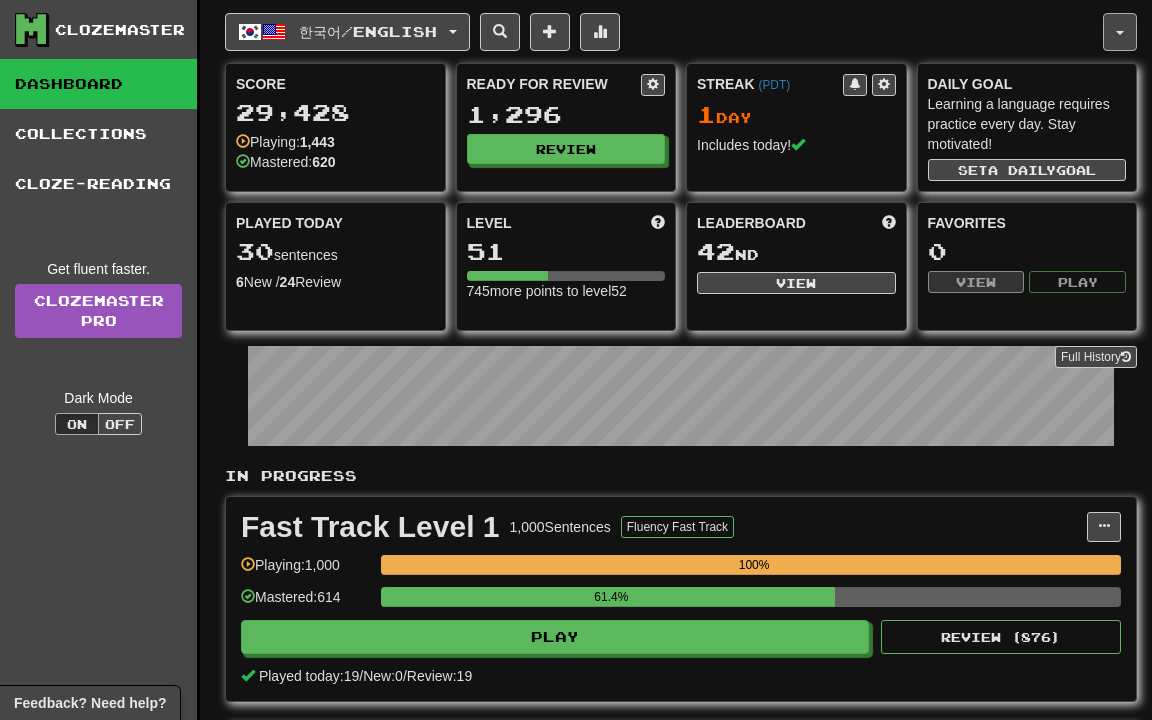 scroll, scrollTop: 0, scrollLeft: 0, axis: both 